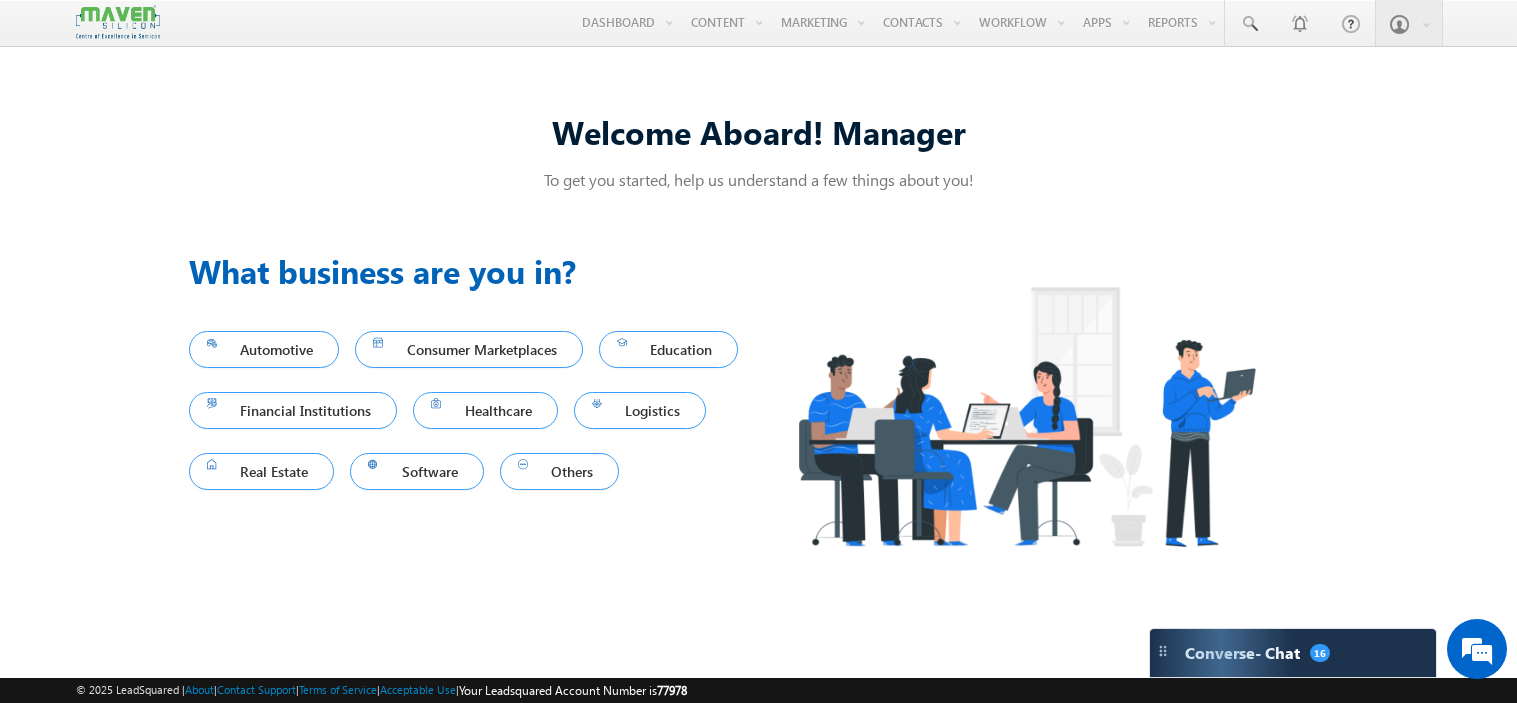 scroll, scrollTop: 0, scrollLeft: 0, axis: both 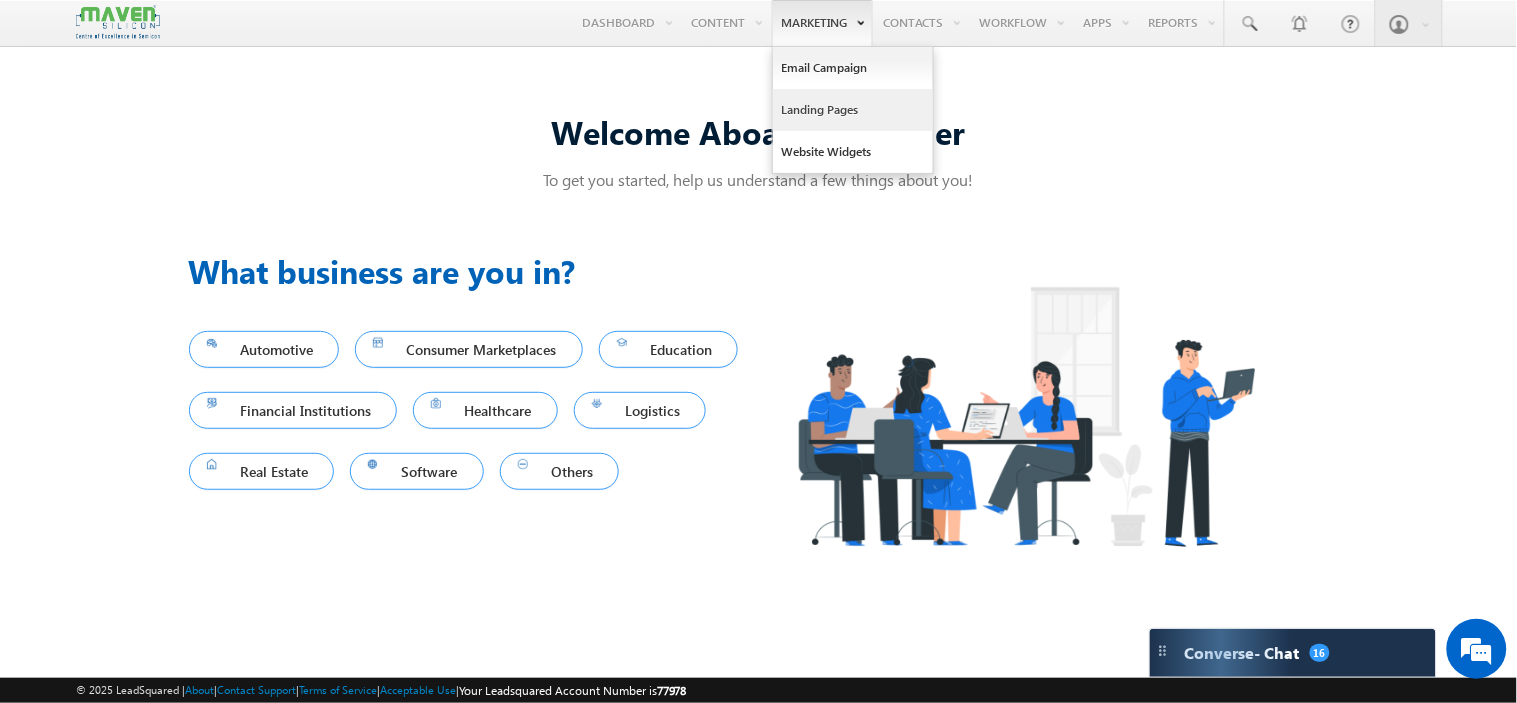 click on "Landing Pages" at bounding box center (853, 110) 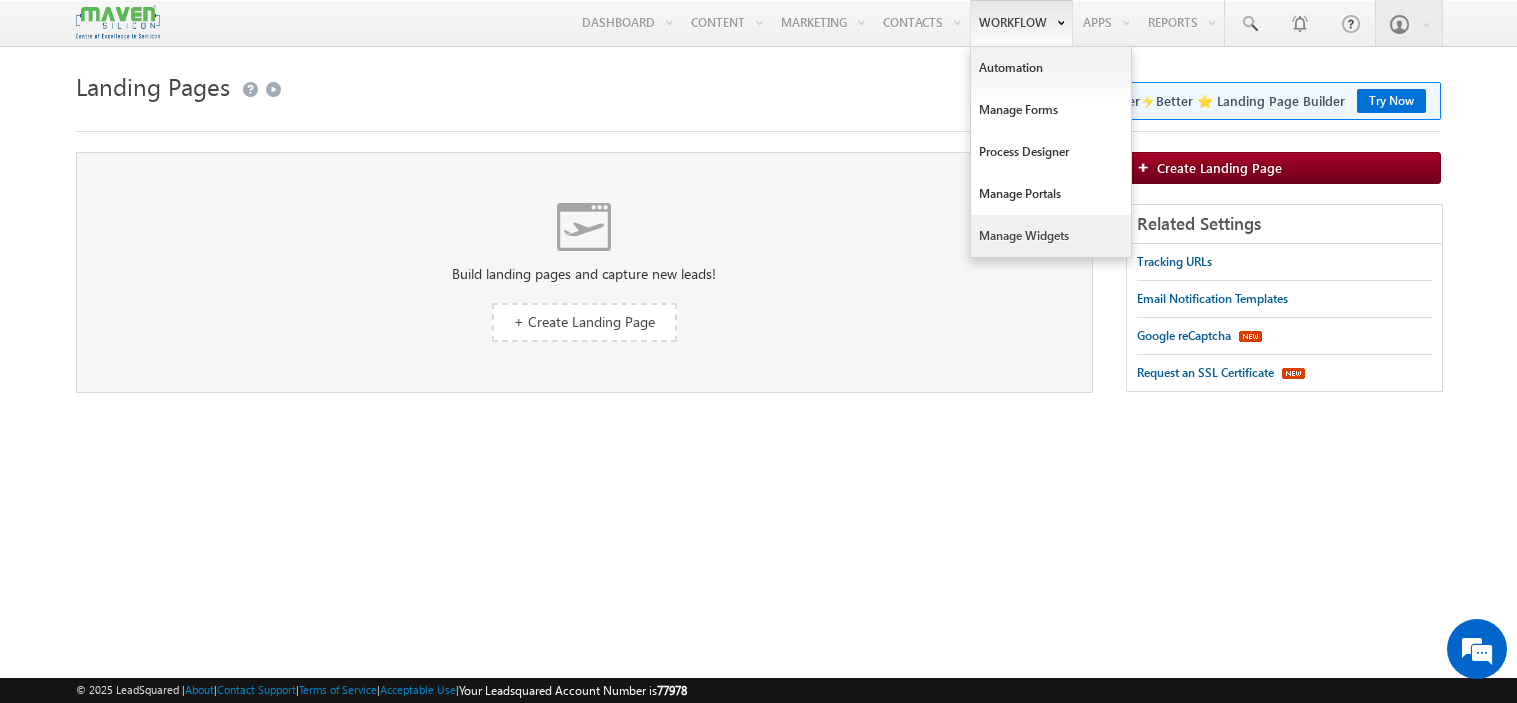 scroll, scrollTop: 0, scrollLeft: 0, axis: both 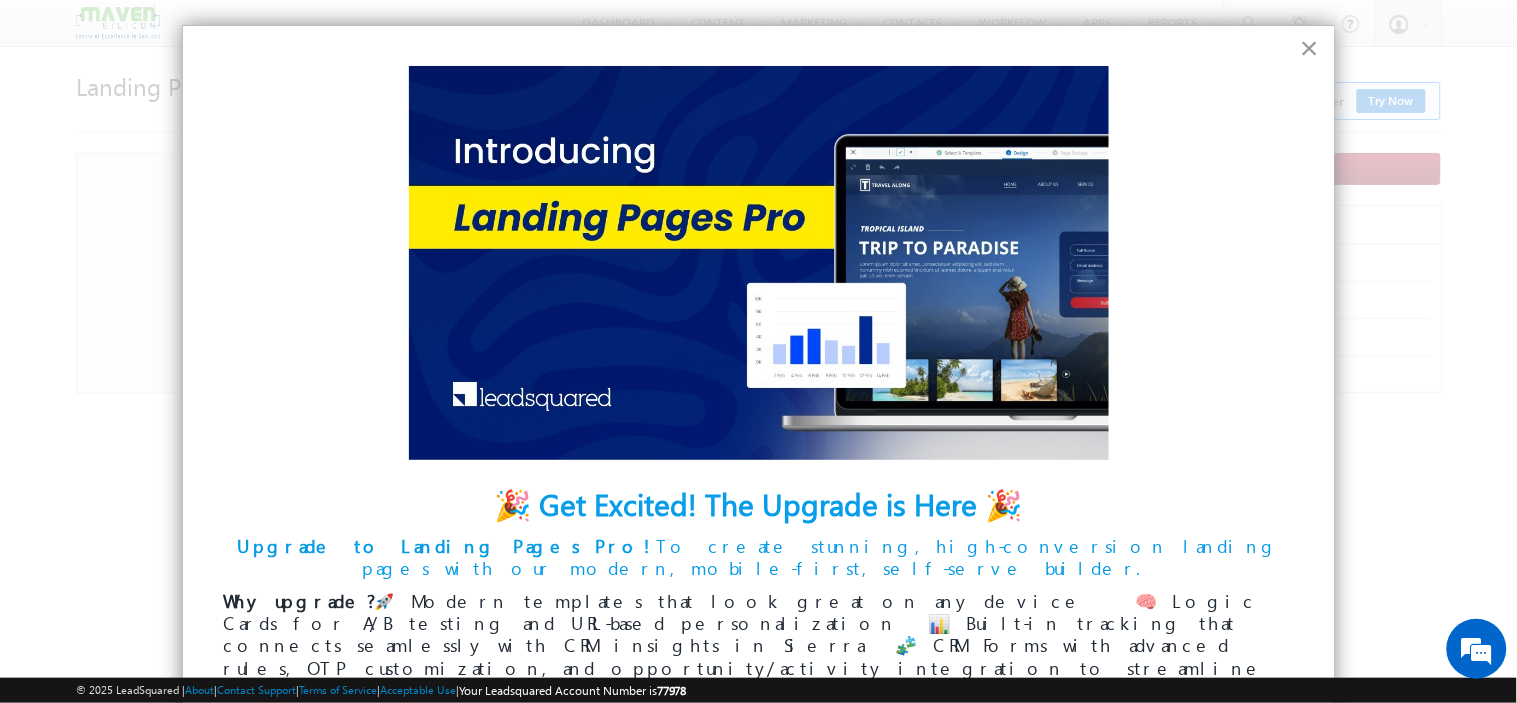 click on "×" at bounding box center (1309, 48) 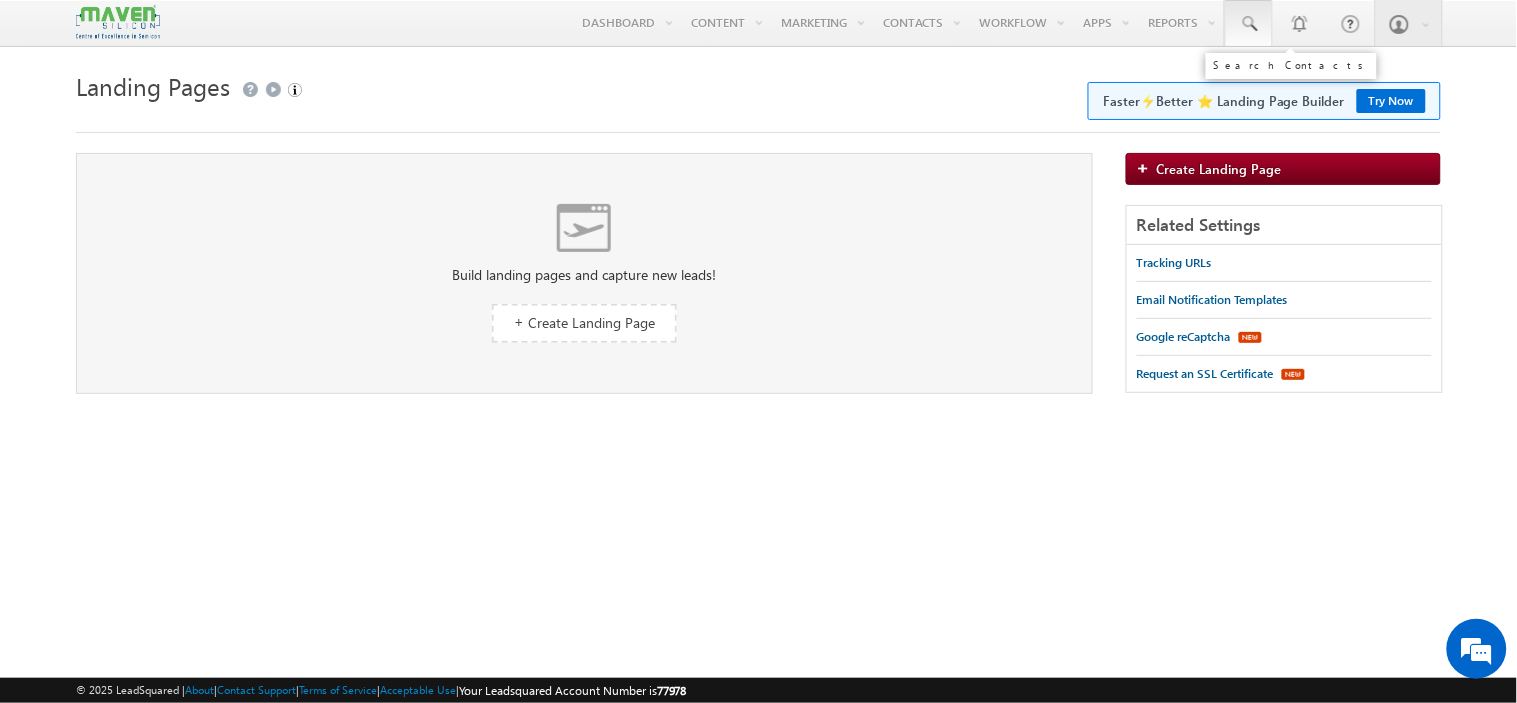 click at bounding box center [1249, 24] 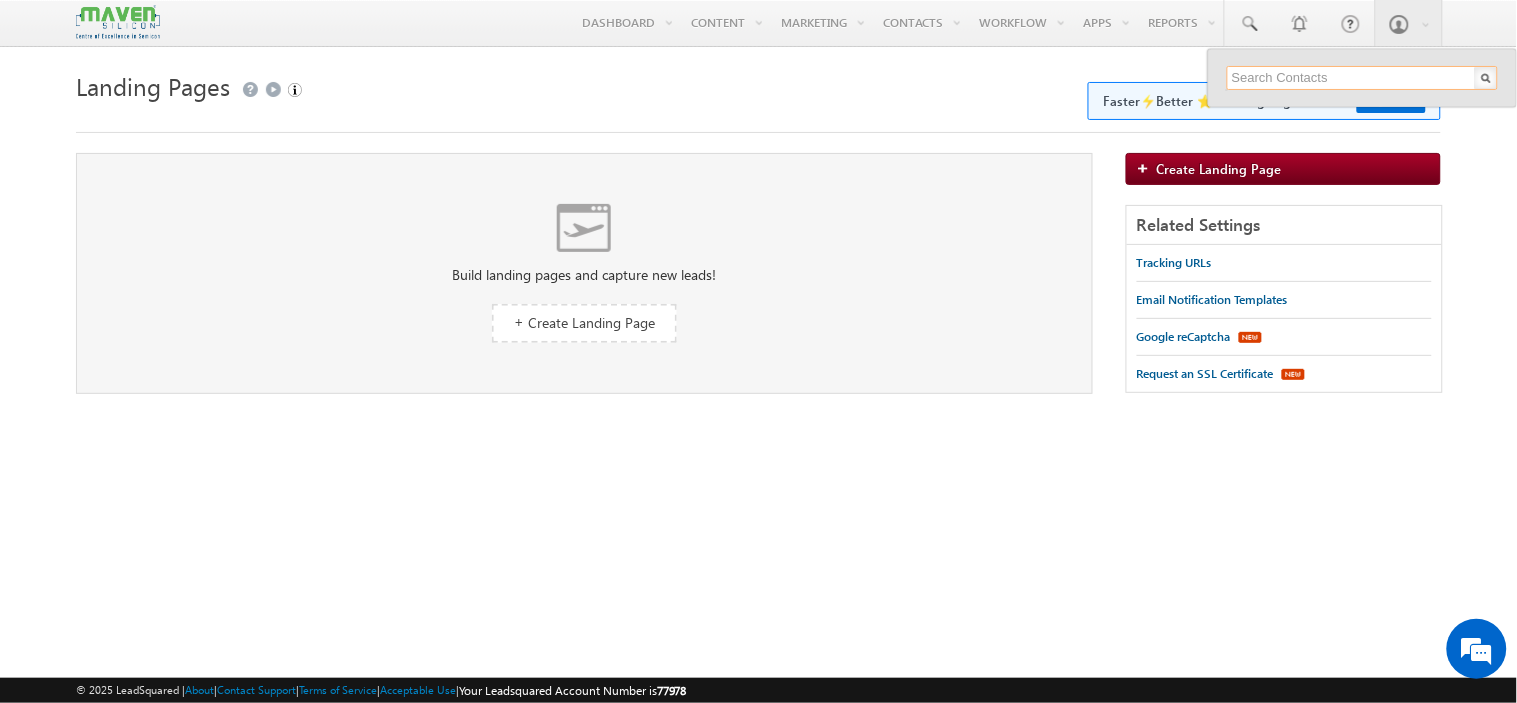 click at bounding box center [1362, 78] 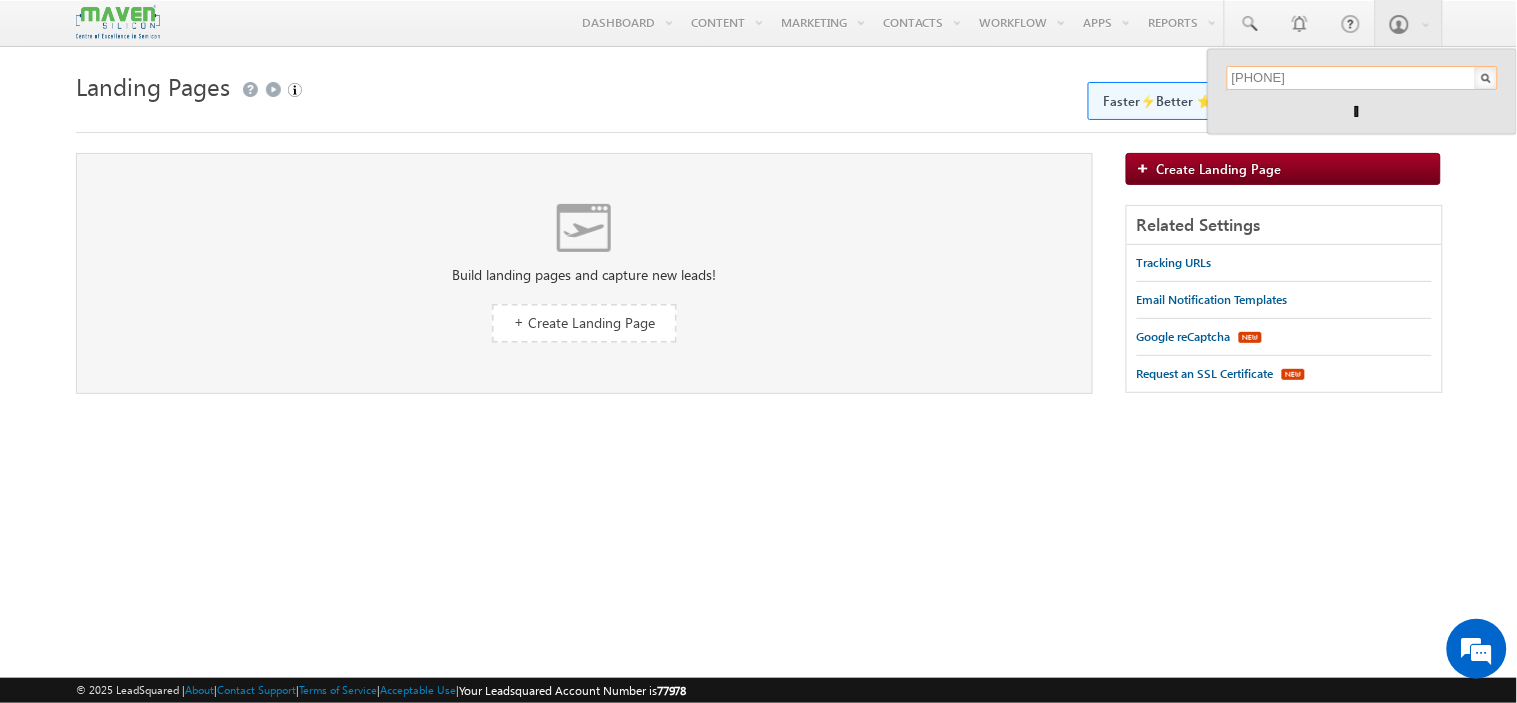 scroll, scrollTop: 0, scrollLeft: 0, axis: both 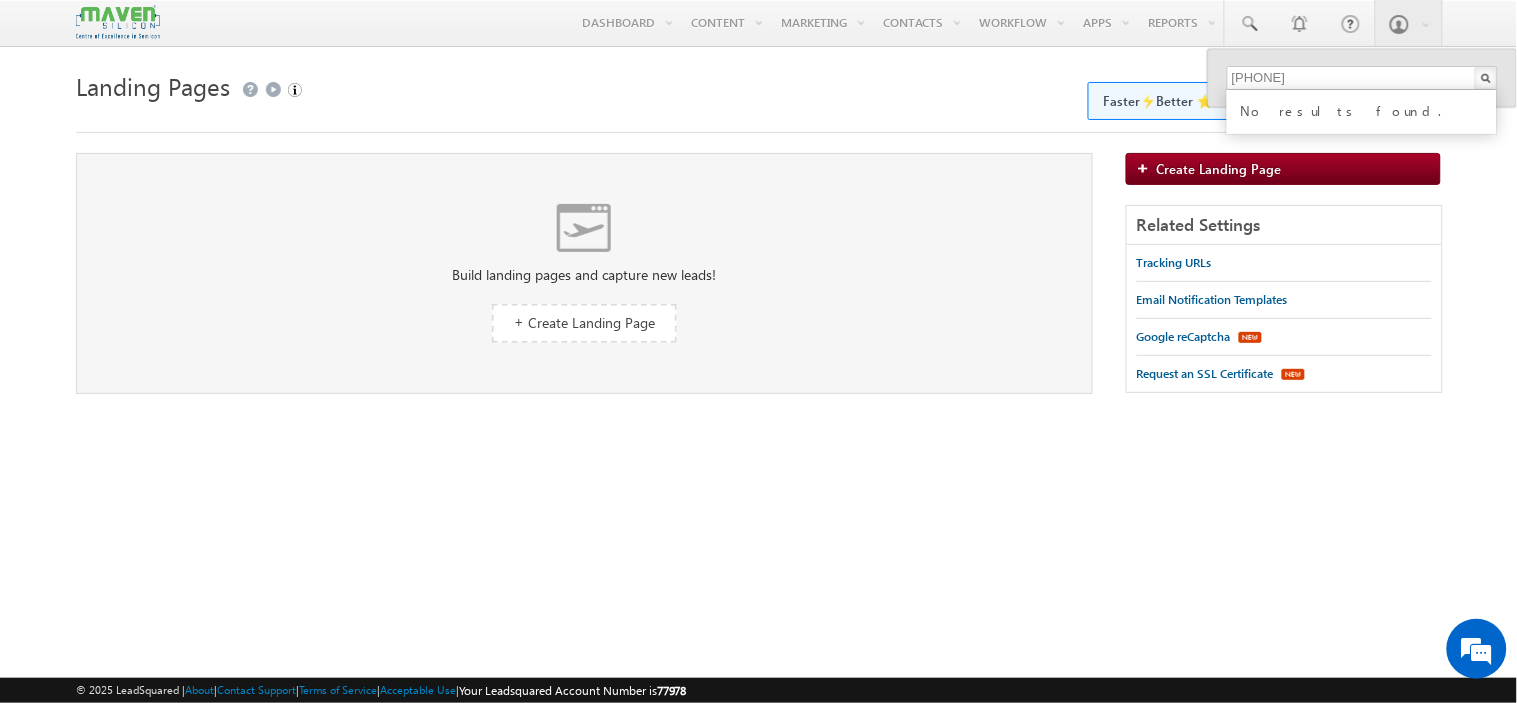 click on "No results found." at bounding box center [1371, 109] 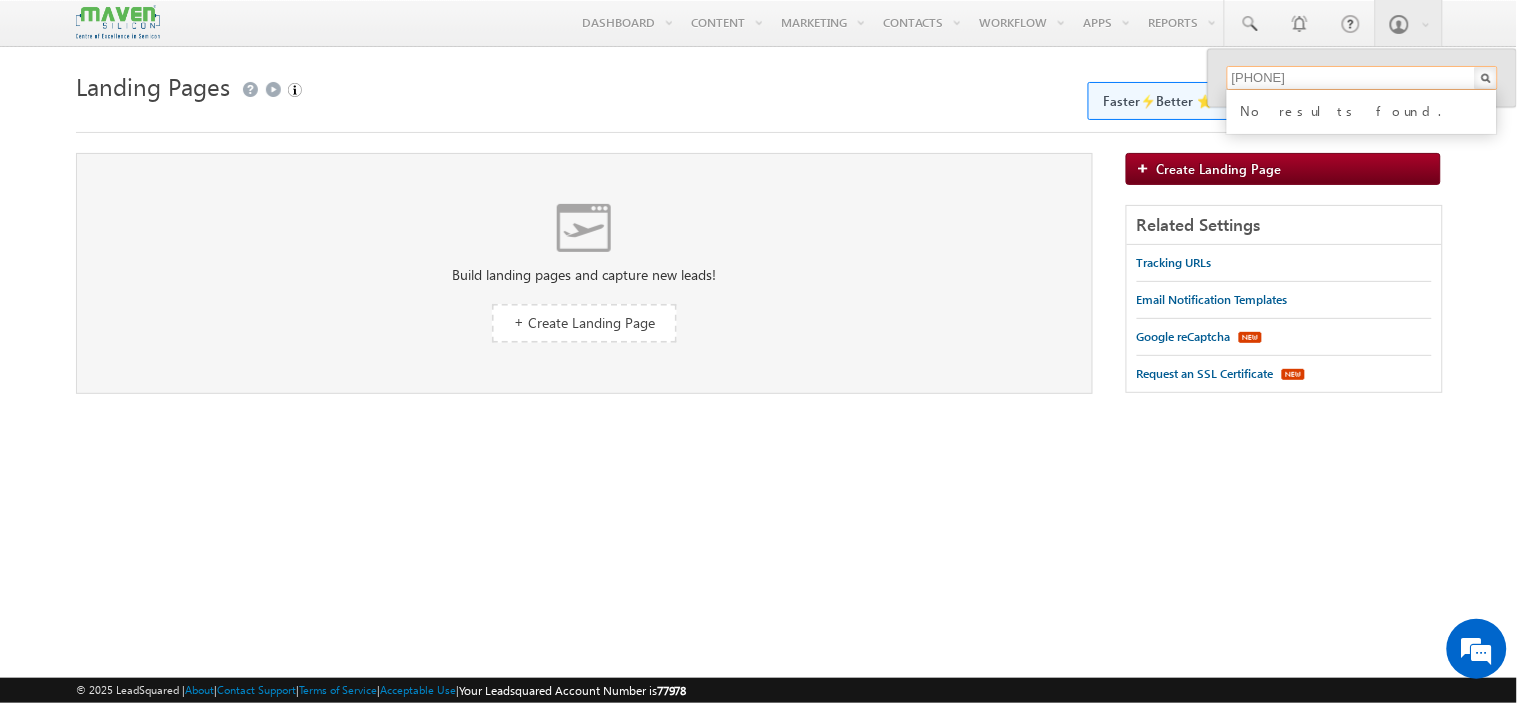 click on "9916153790" at bounding box center [1362, 78] 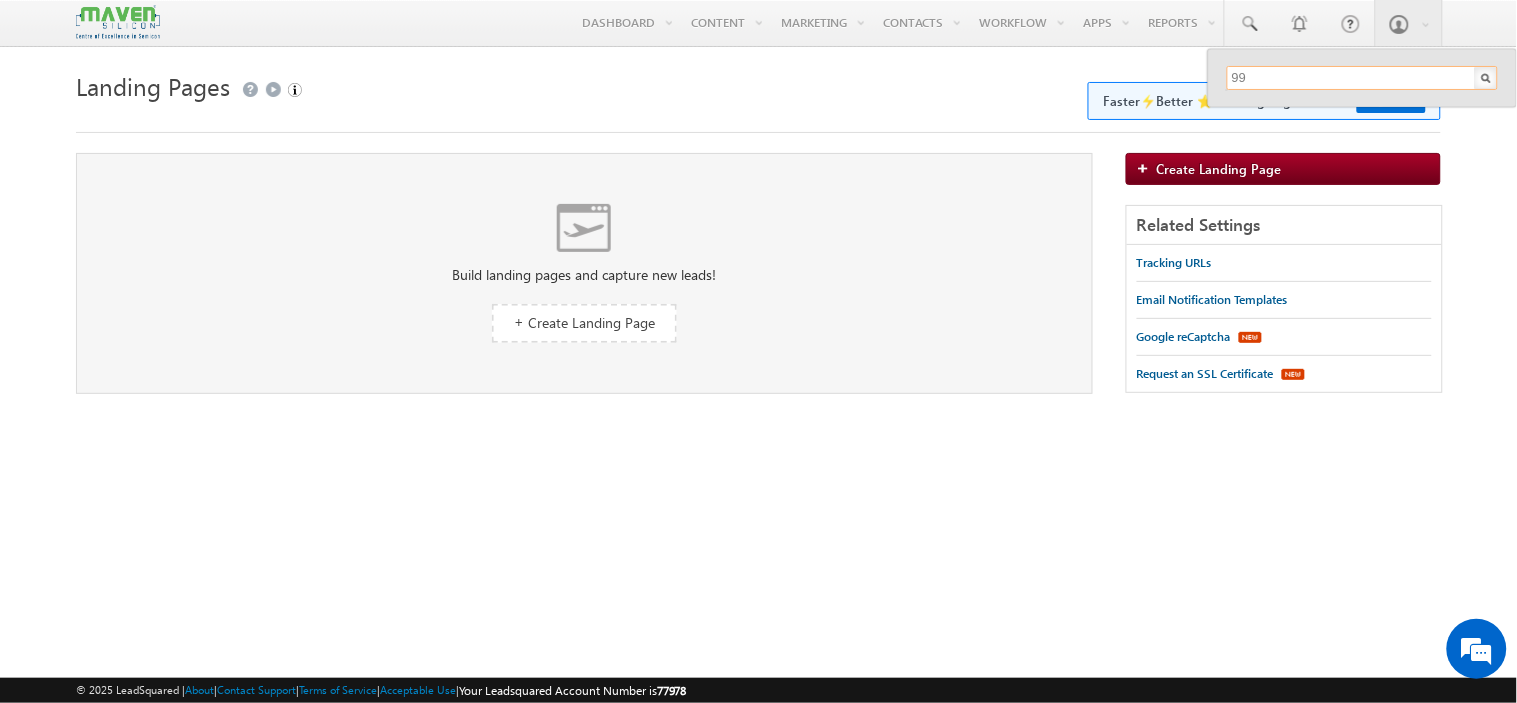 type on "9" 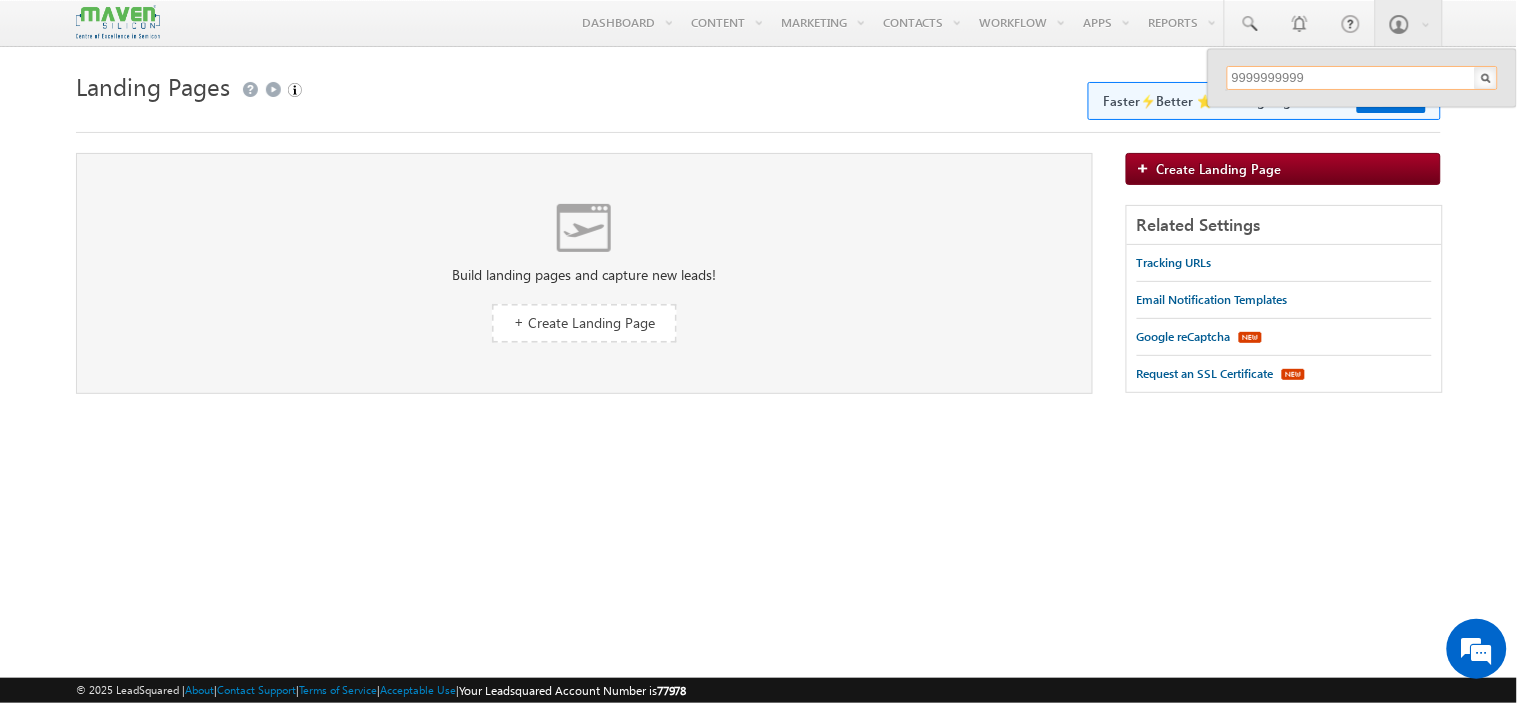 type on "9999999999" 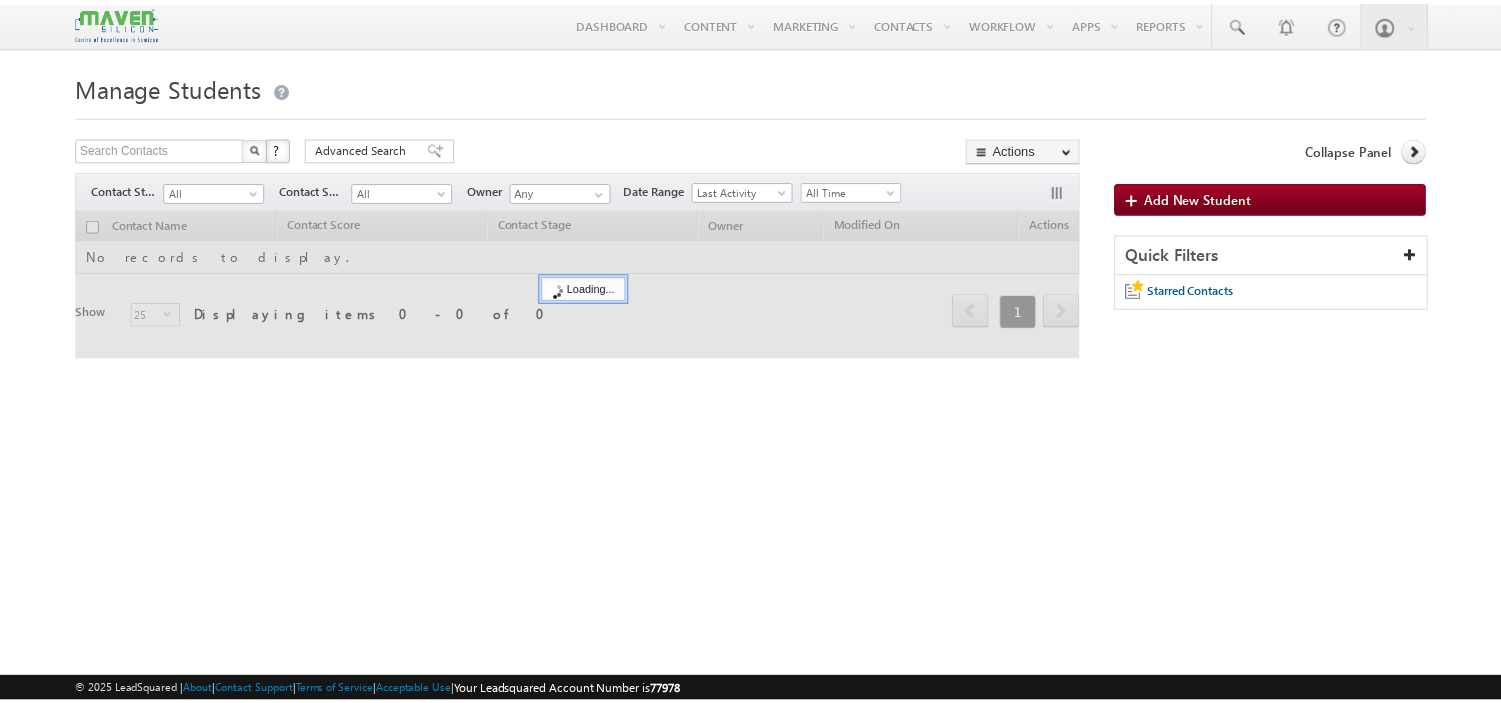 scroll, scrollTop: 0, scrollLeft: 0, axis: both 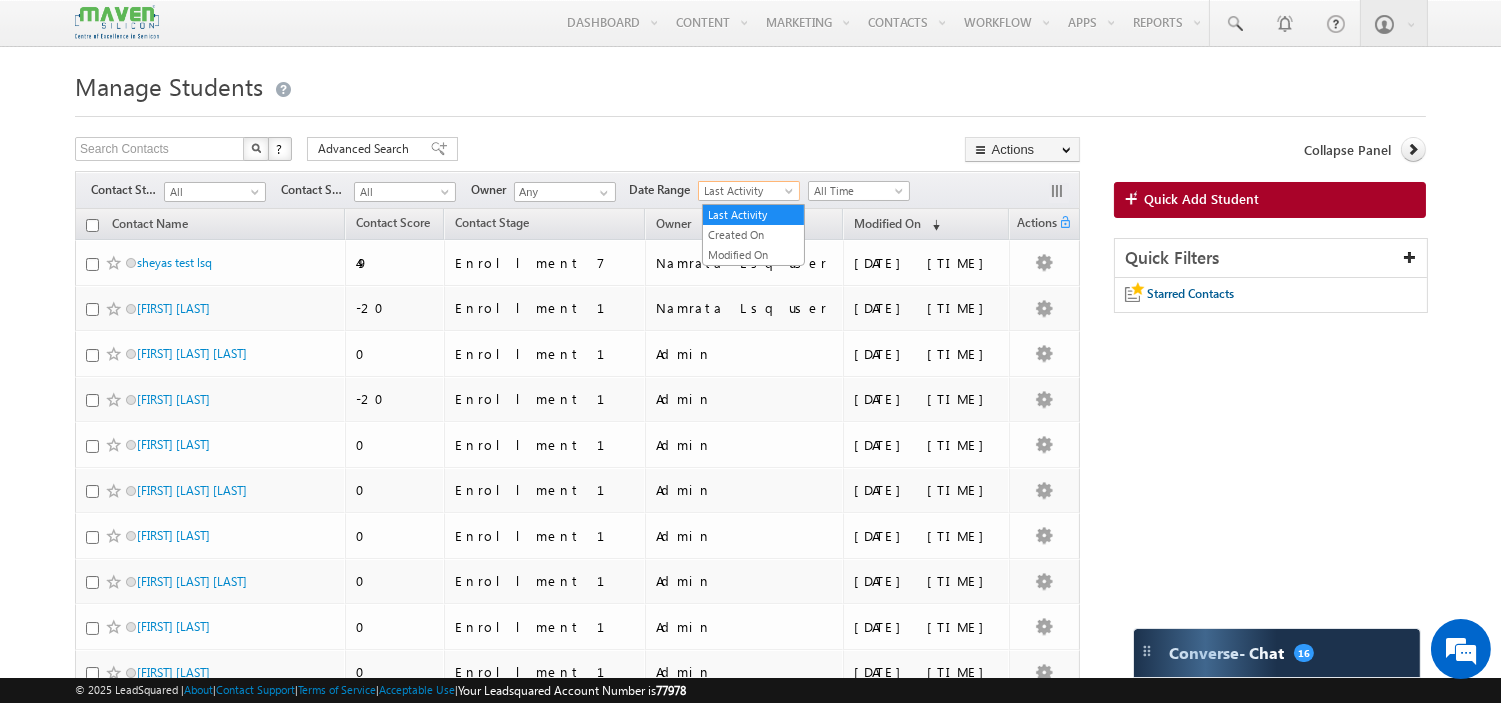 click on "Last Activity" at bounding box center [746, 191] 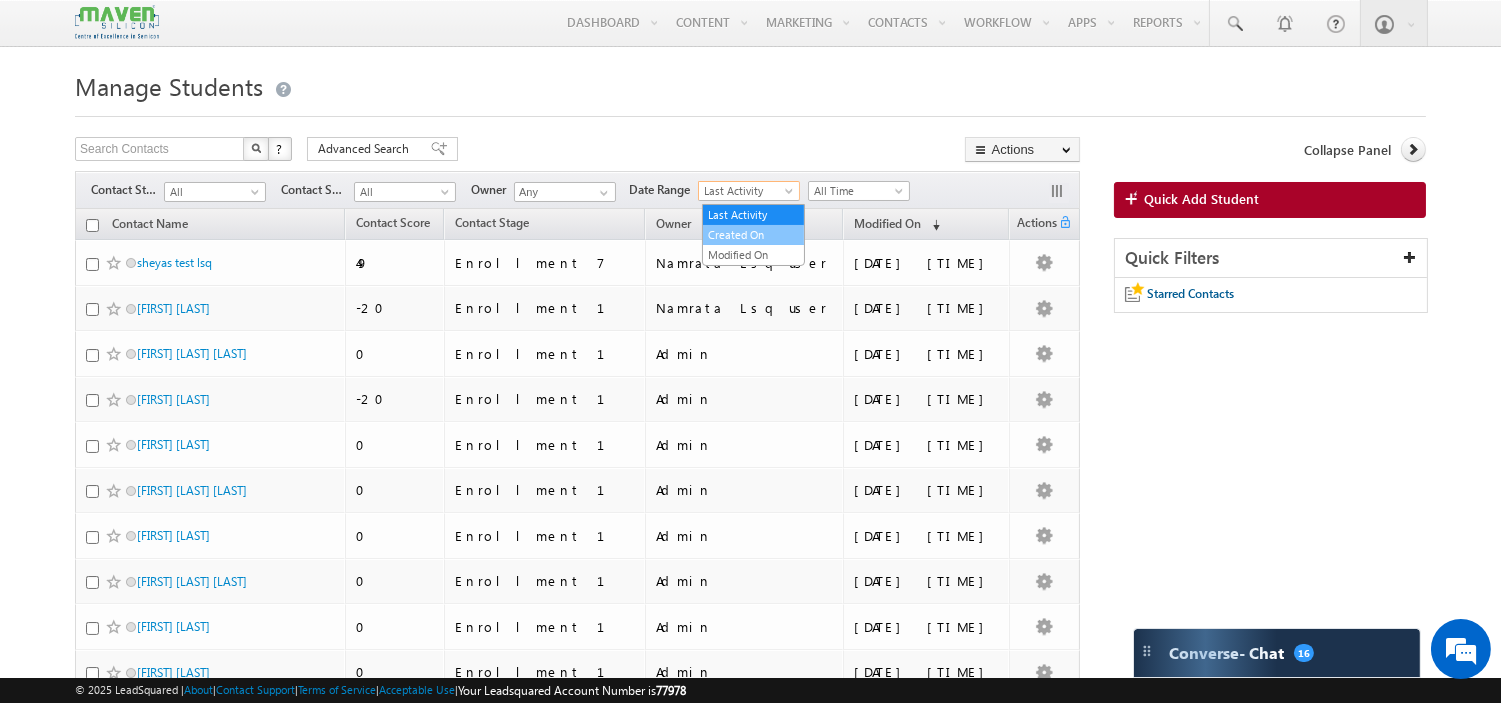 click on "Created On" at bounding box center (753, 235) 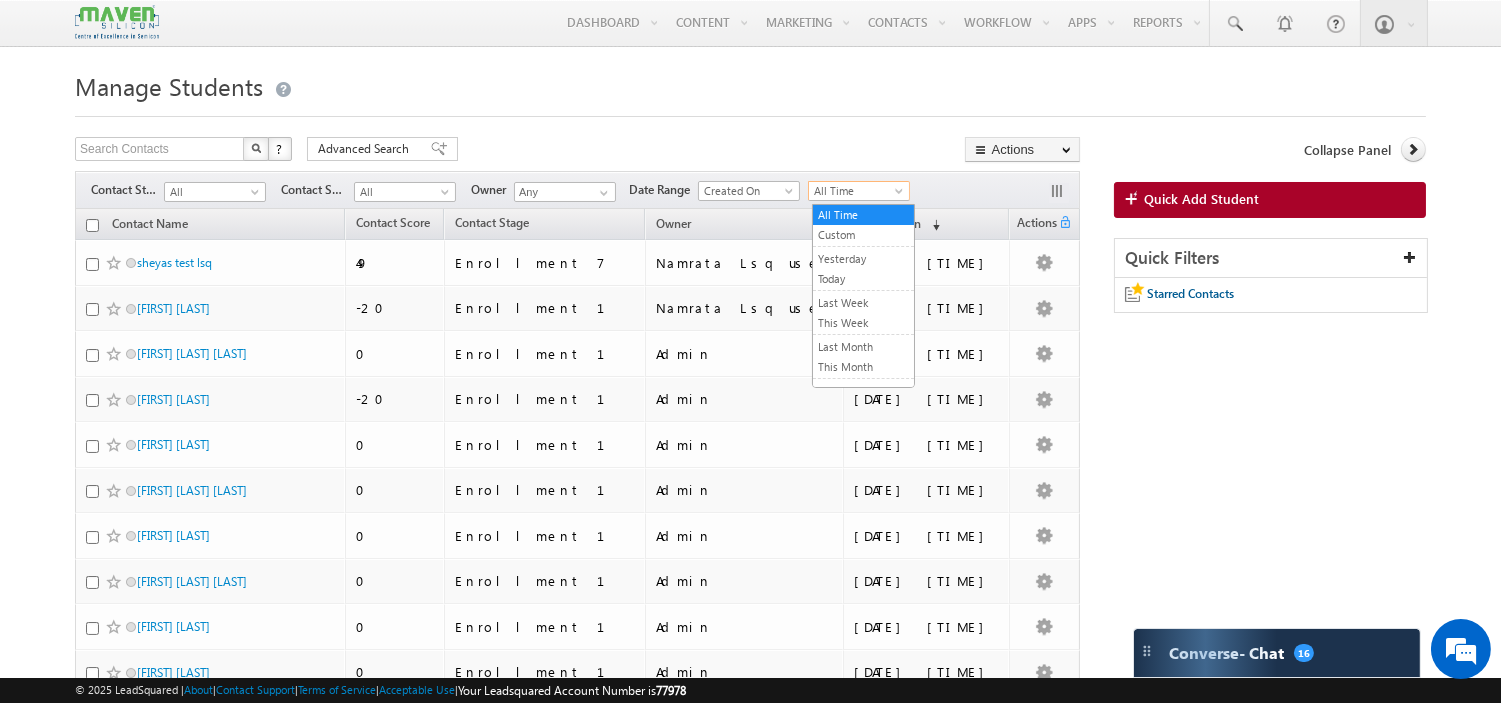 click on "All Time" at bounding box center (856, 191) 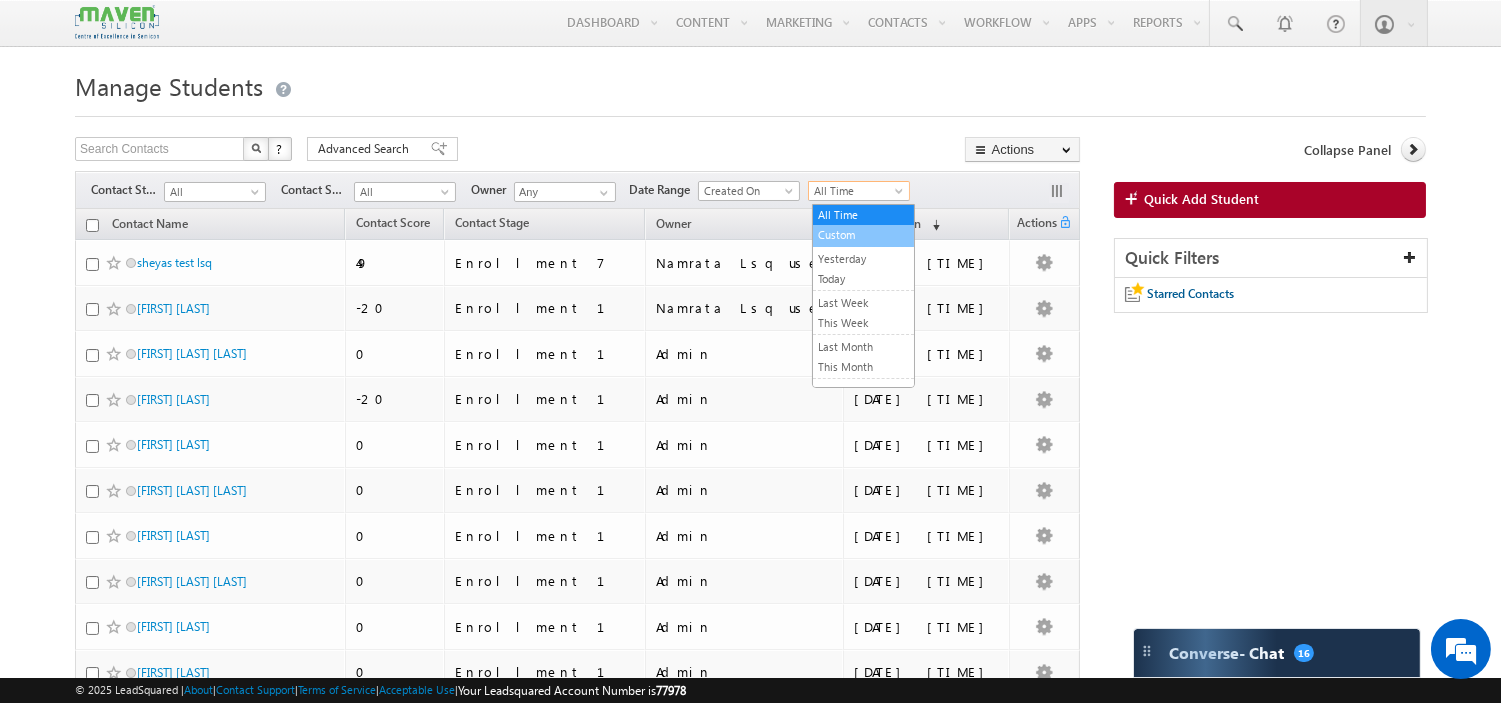 click on "Custom" at bounding box center (863, 235) 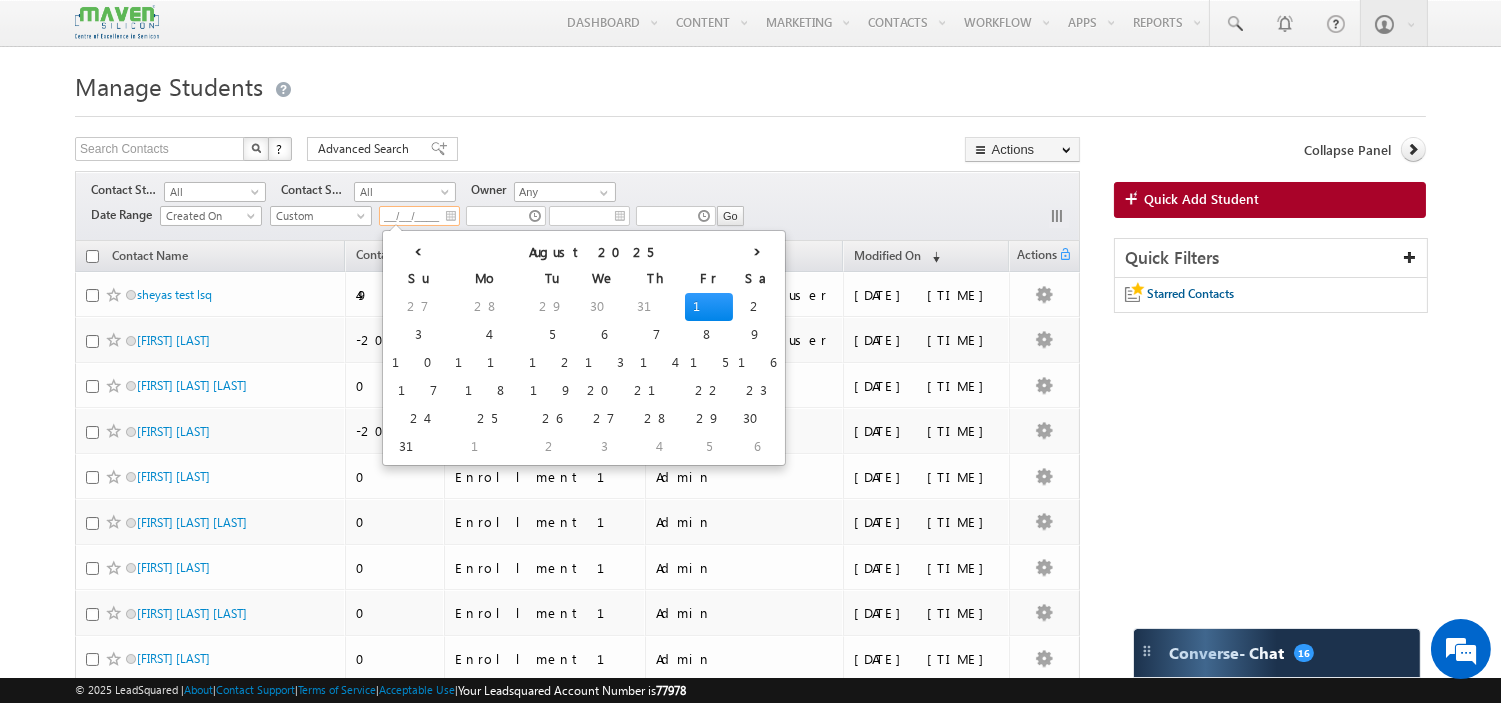 click on "__/__/____" at bounding box center [419, 216] 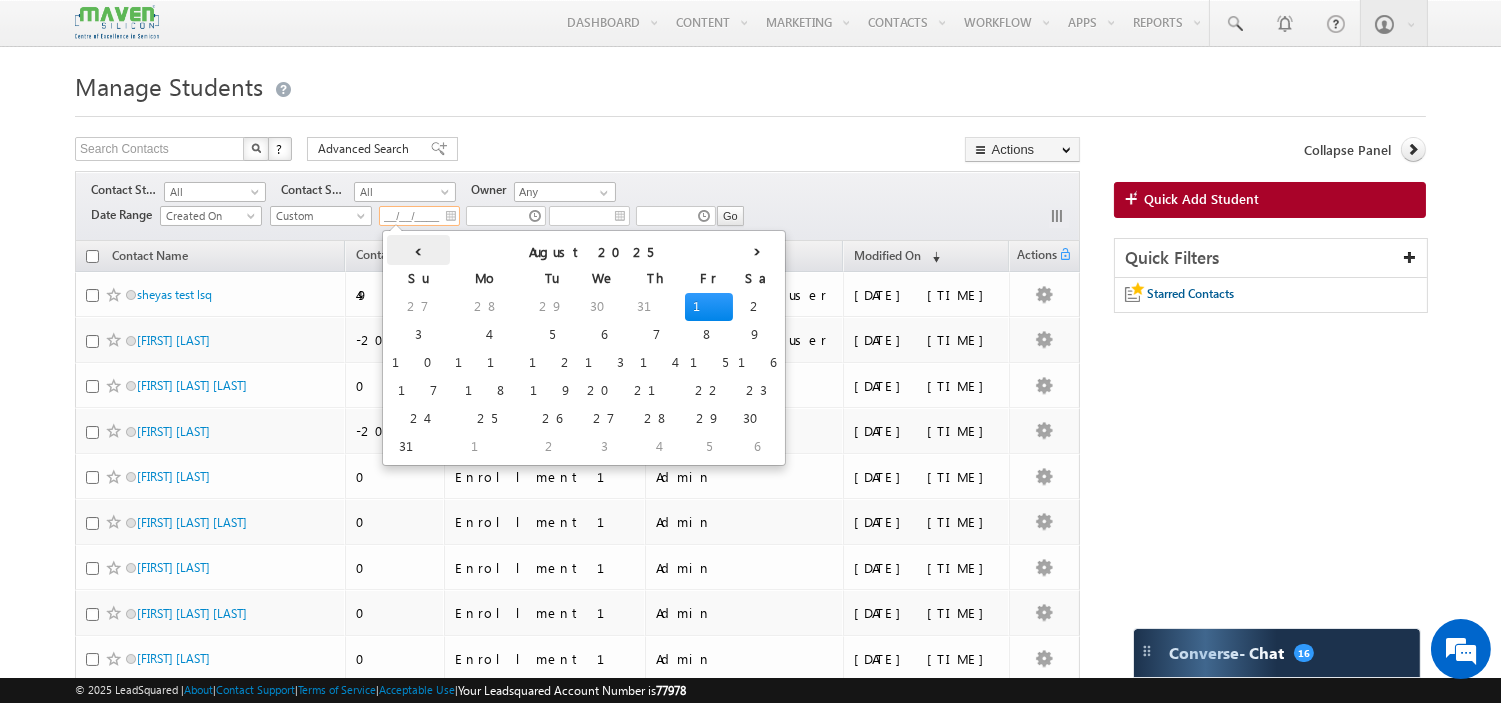 click on "‹" at bounding box center (418, 250) 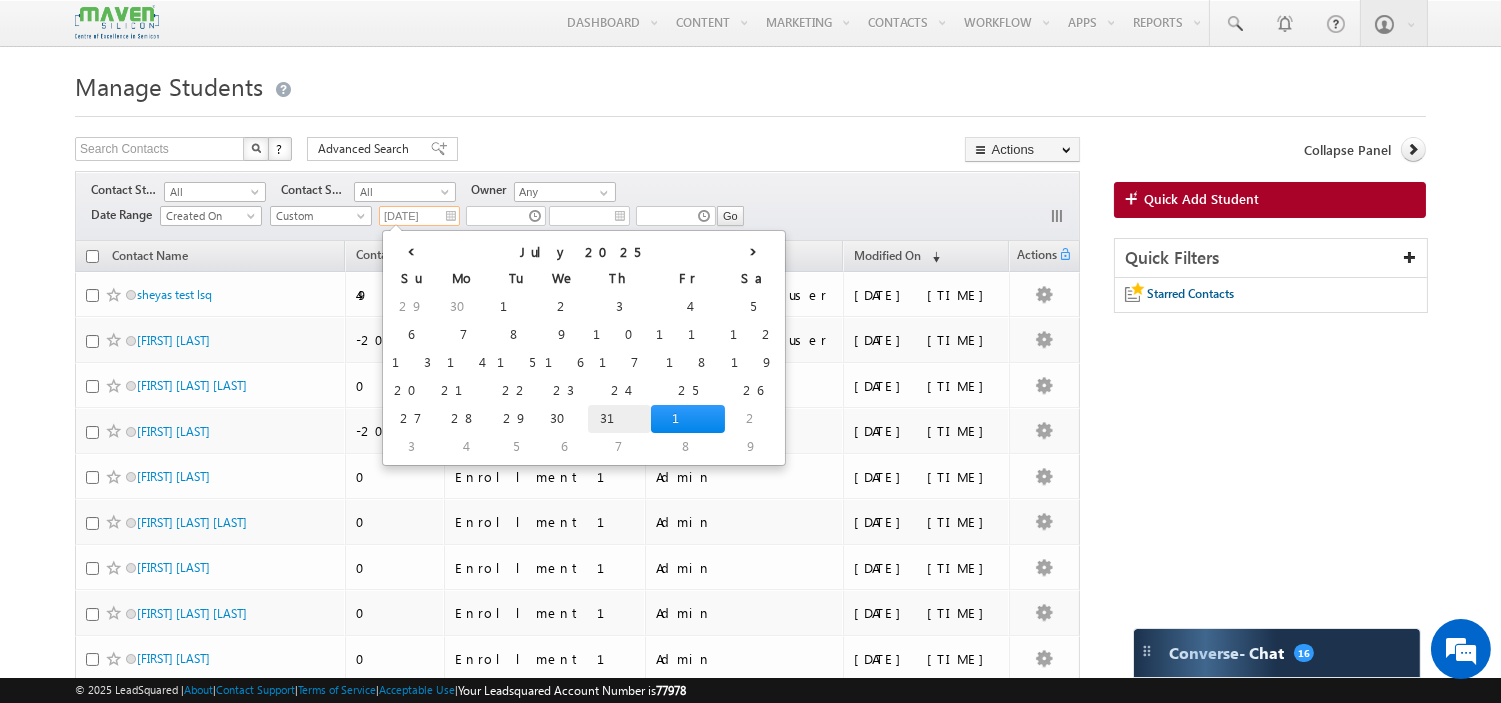 click on "31" at bounding box center (619, 419) 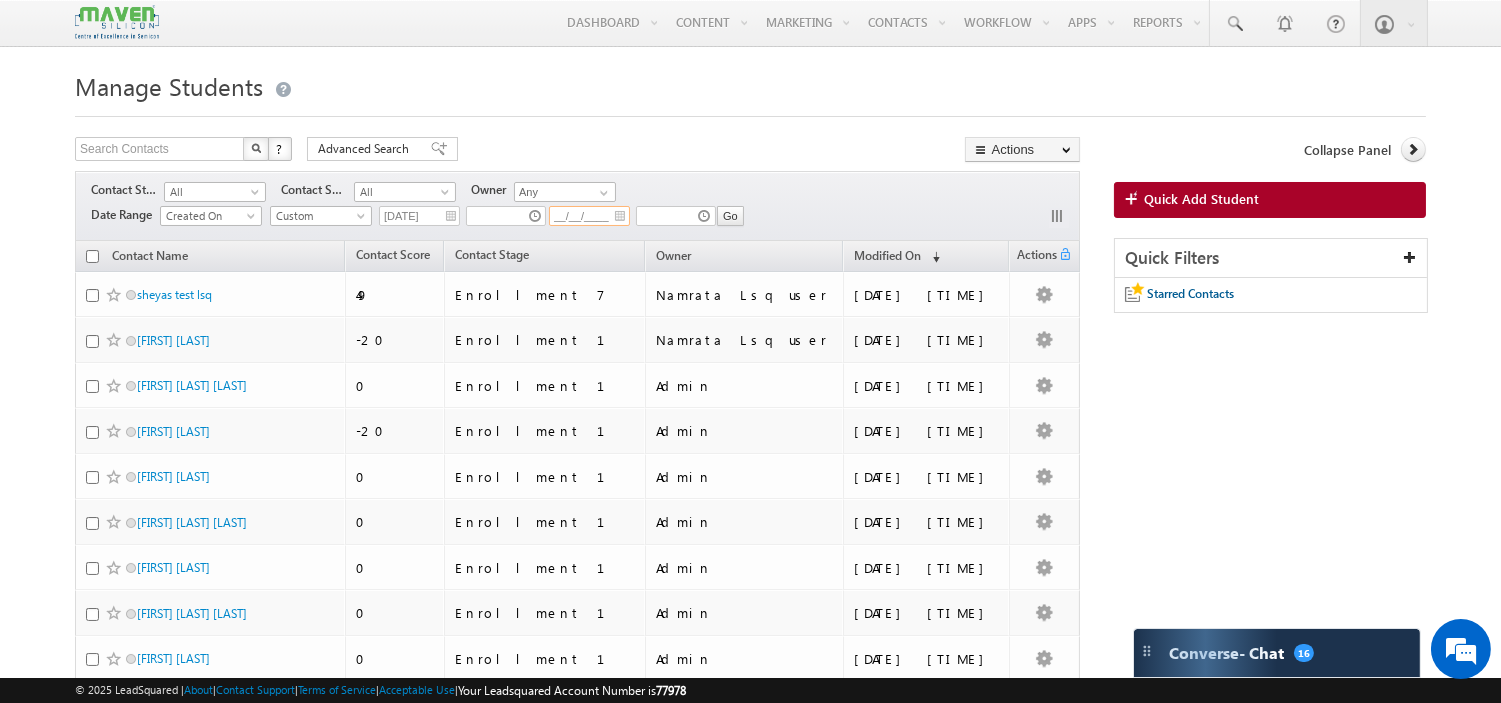 click on "__/__/____" at bounding box center [589, 216] 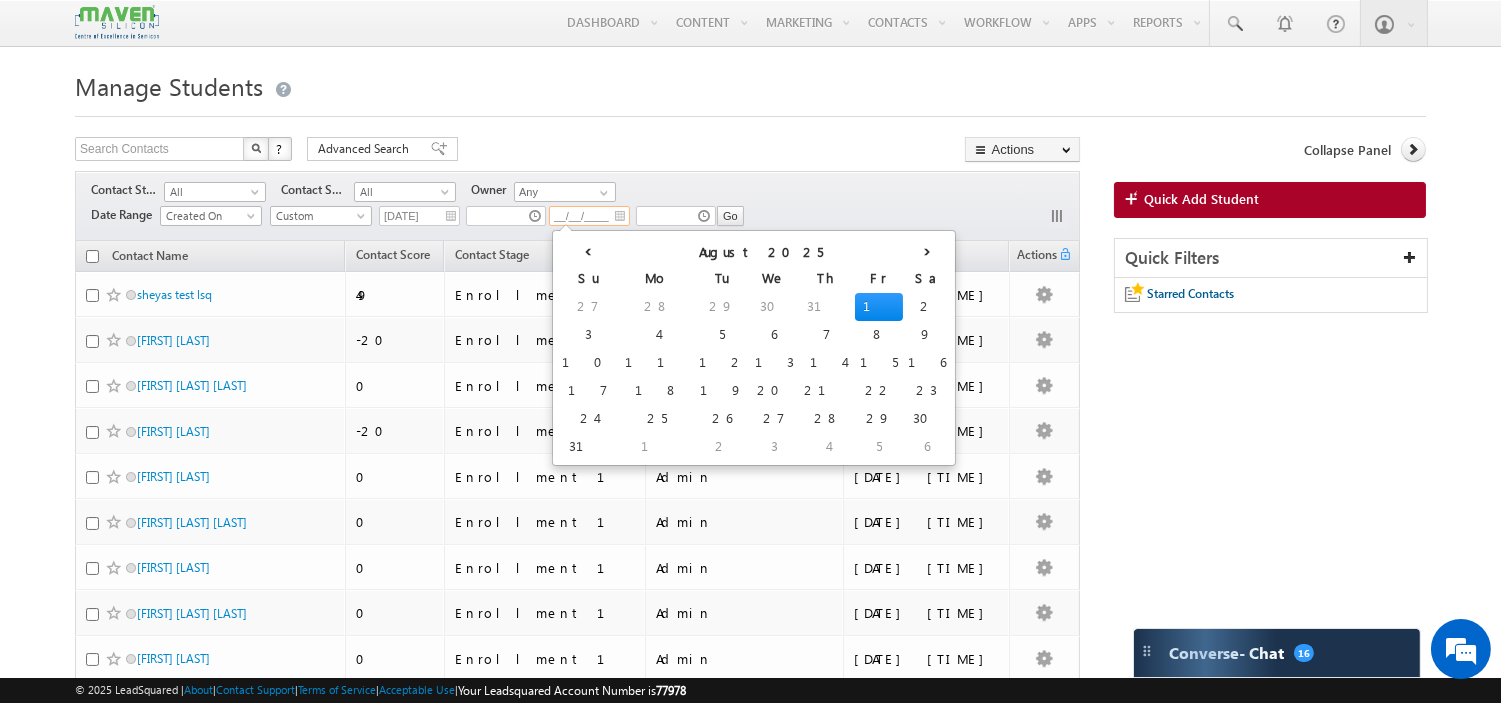 click on "1" at bounding box center (879, 307) 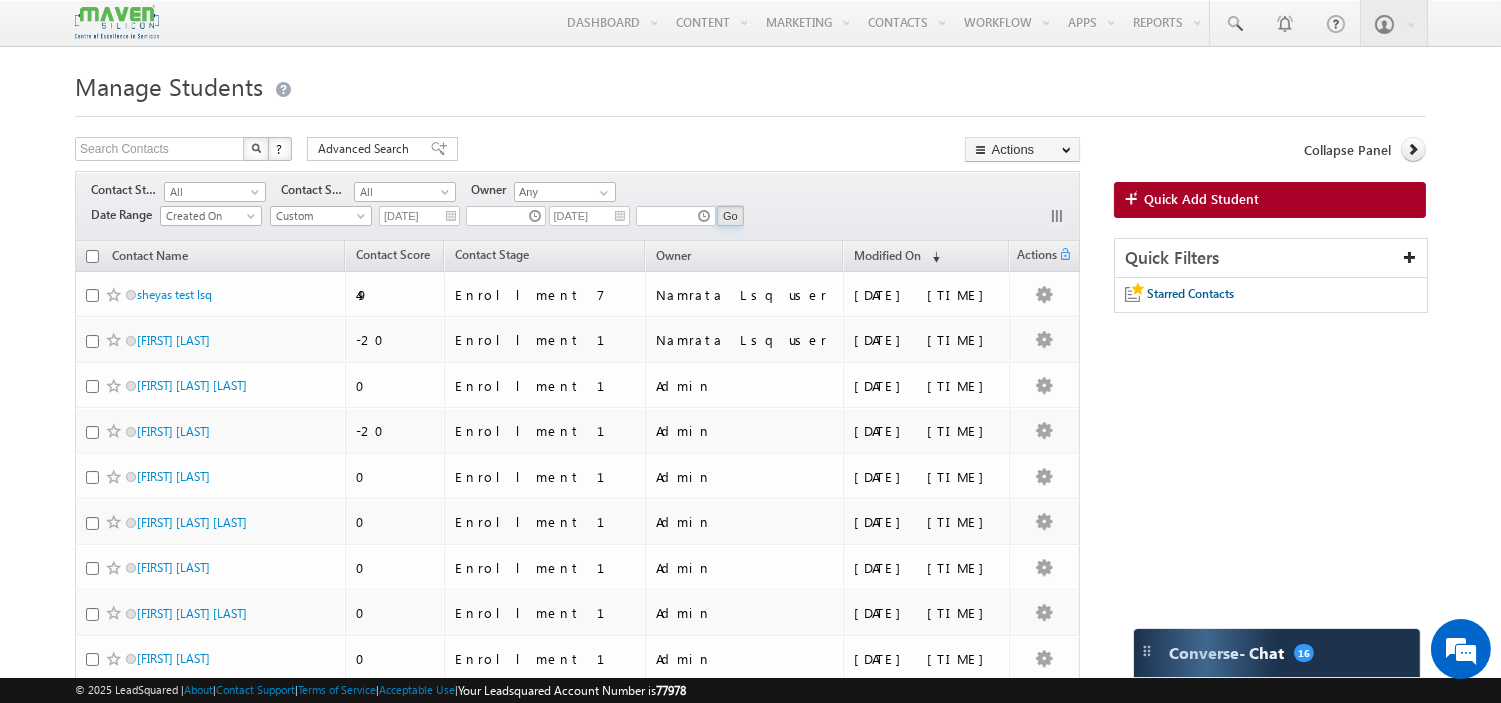 click on "Go" at bounding box center [730, 216] 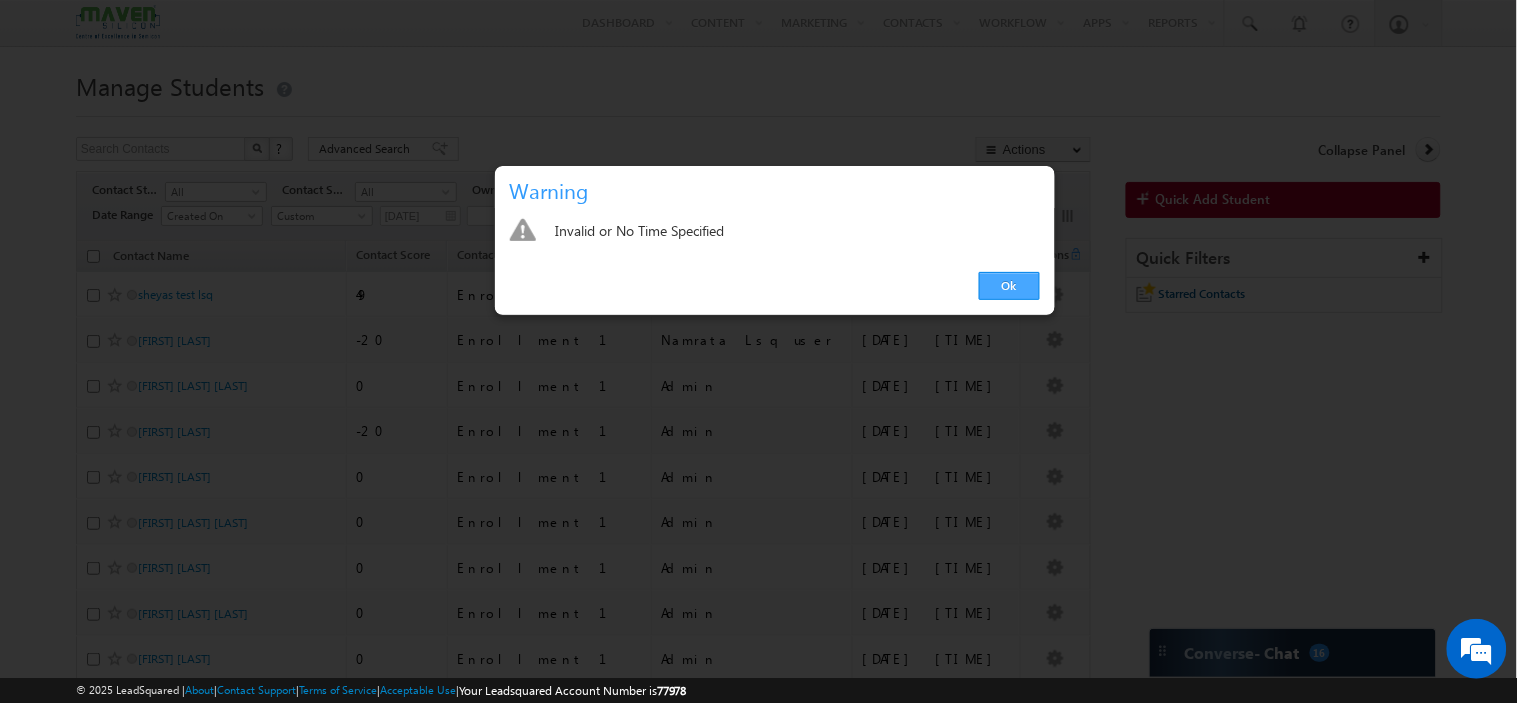 click on "Ok" at bounding box center [1009, 286] 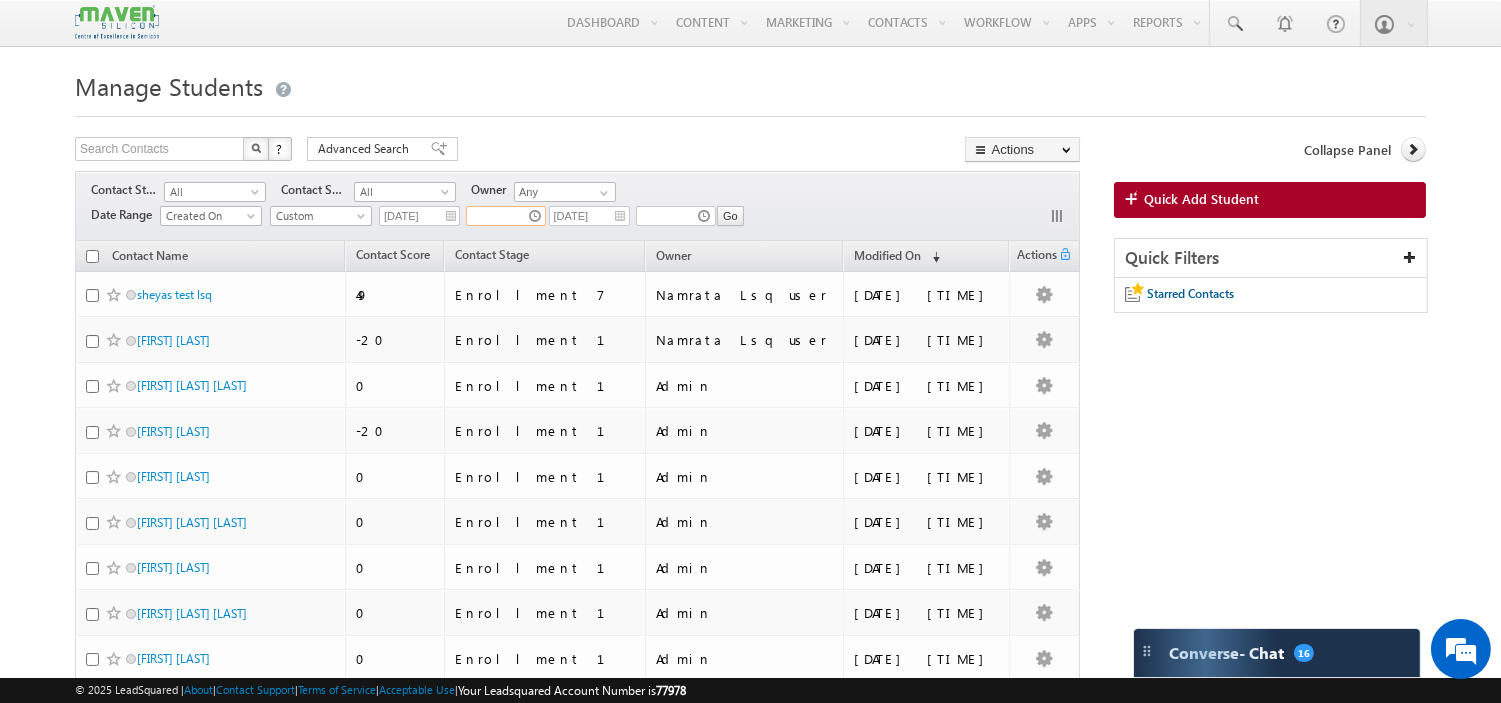 click at bounding box center [506, 216] 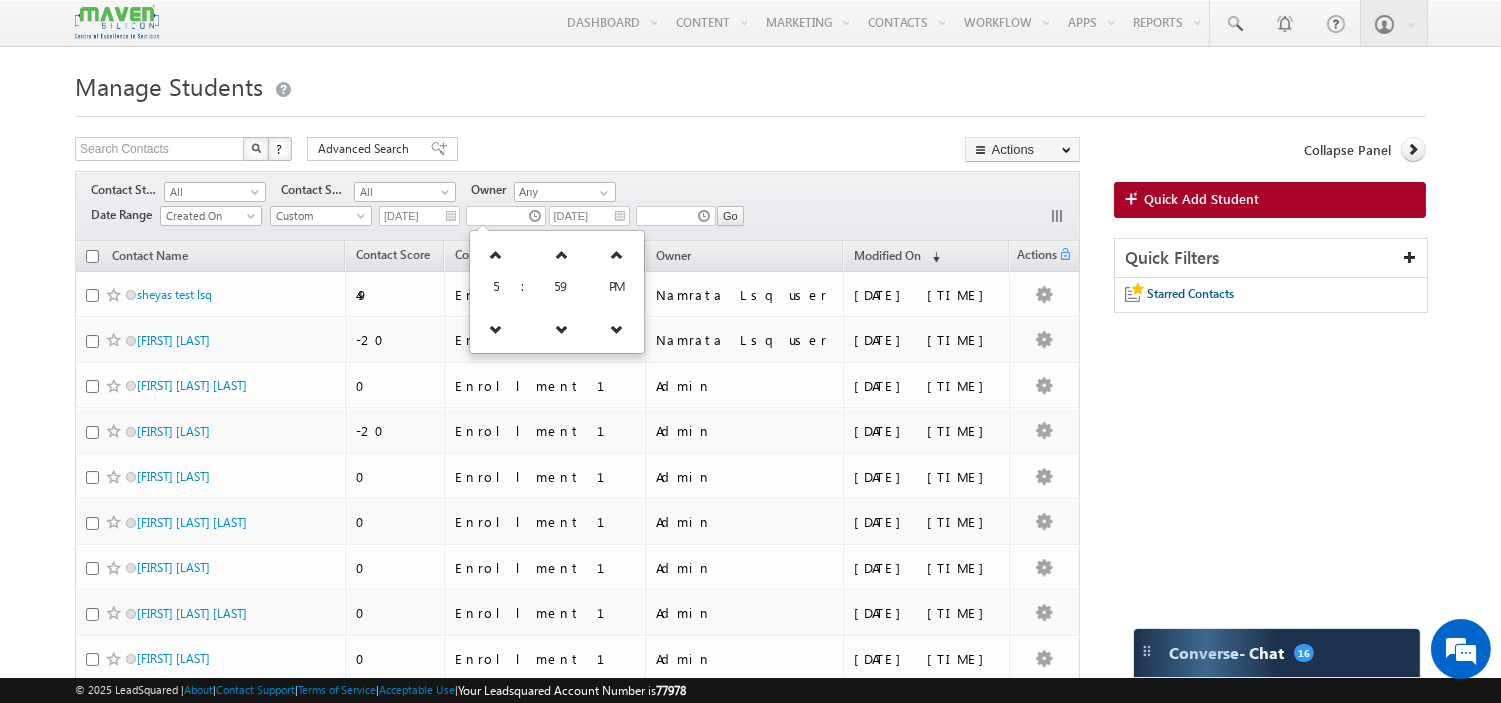click on "Search Contacts X ?   771 results found
Advanced Search
Advanced Search
Advanced search results
Actions Export Contacts Reset all Filters
Actions Export Contacts Bulk Update Send Email Add to List Add Activity Add Opportunity Change Owner Delete" at bounding box center [577, 151] 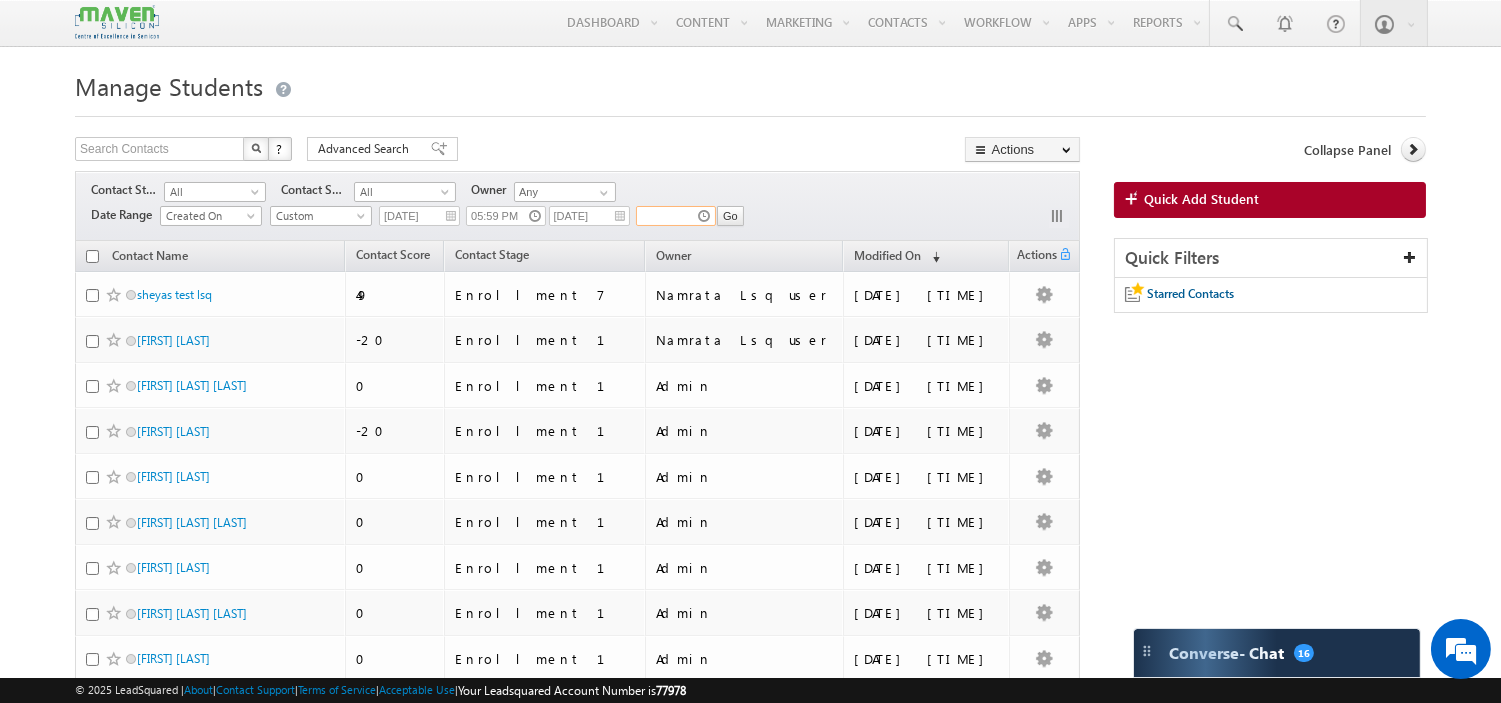 click at bounding box center [676, 216] 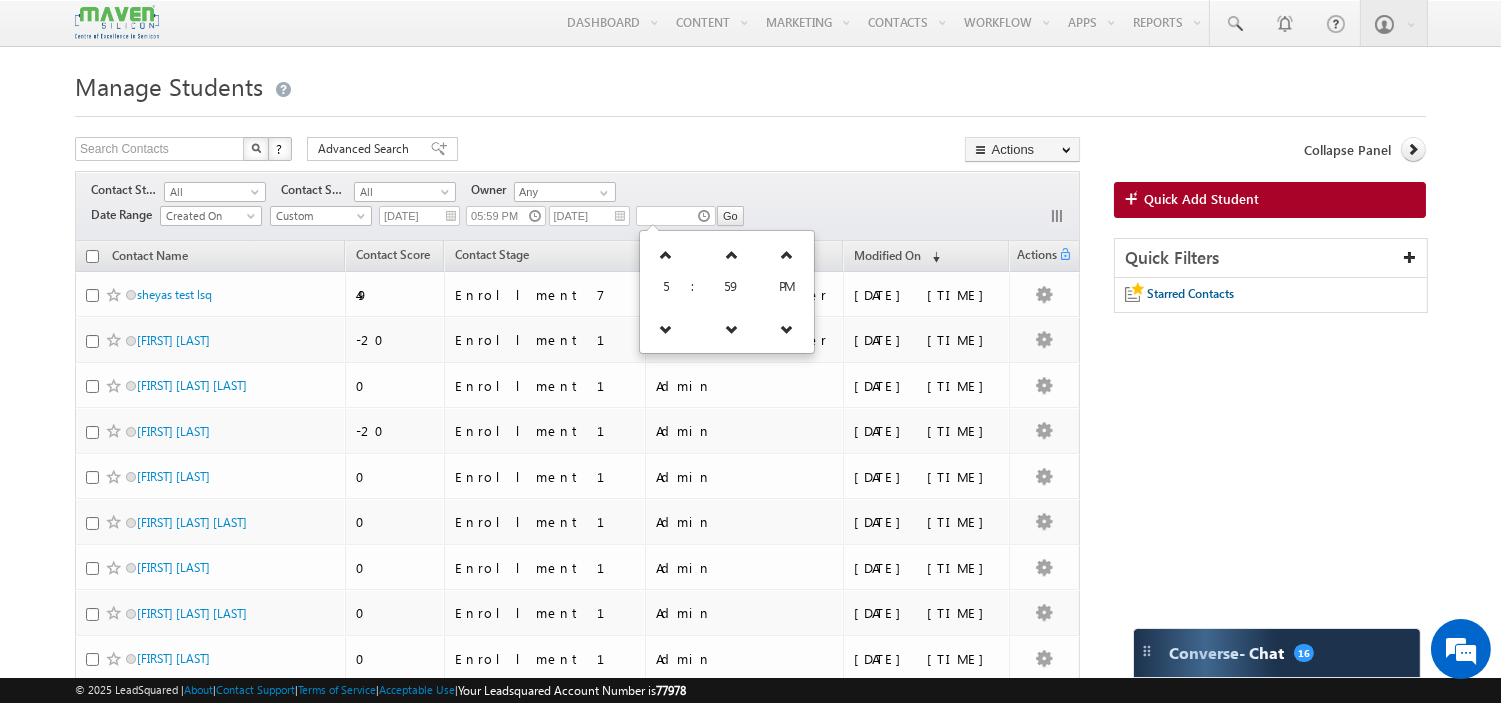 click on "Manage Students
Search Contacts X ?   771 results found
Advanced Search
Advanced Search
Advanced search results" at bounding box center [750, 792] 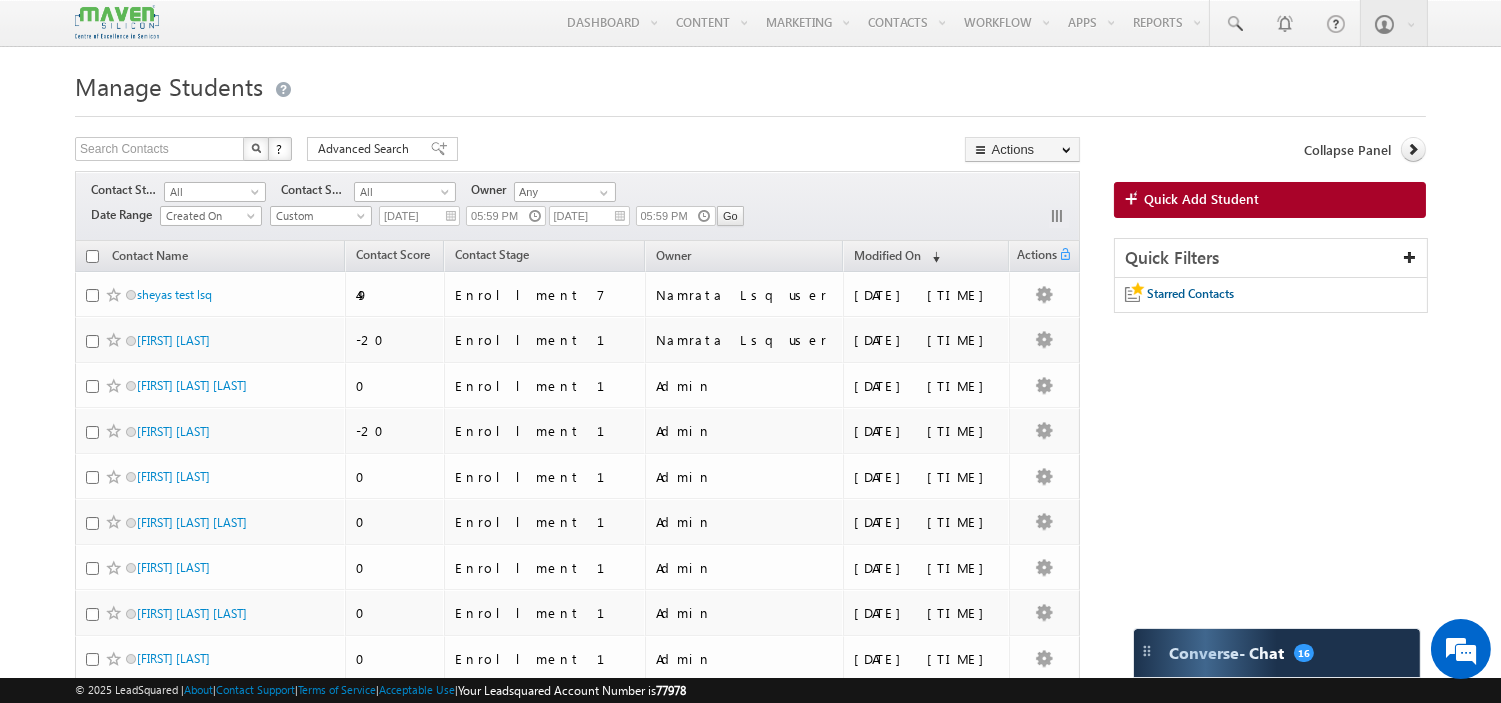 click on "Filters
Contact Stage
All All
Contact Source
All All
Owner
Any Any
Date Range Go" at bounding box center [577, 206] 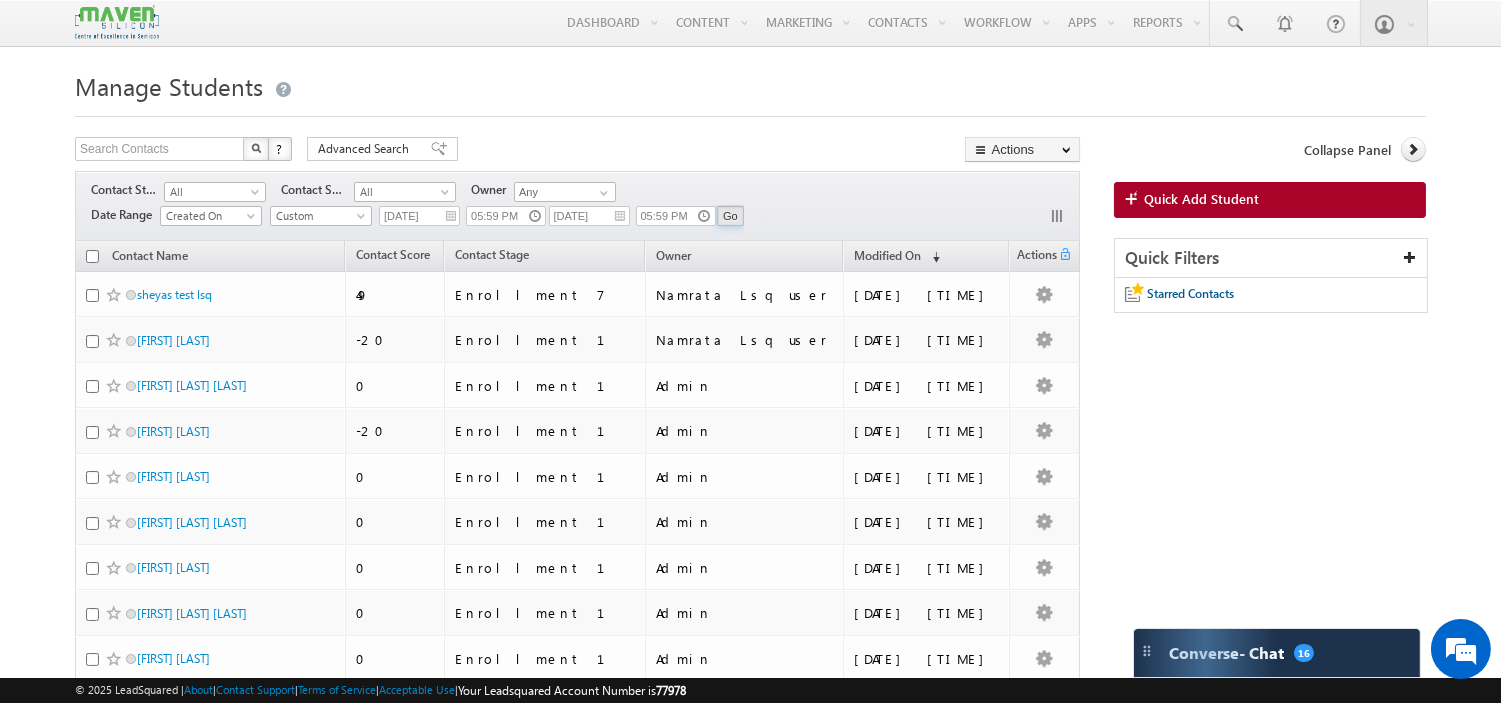click on "Go" at bounding box center [730, 216] 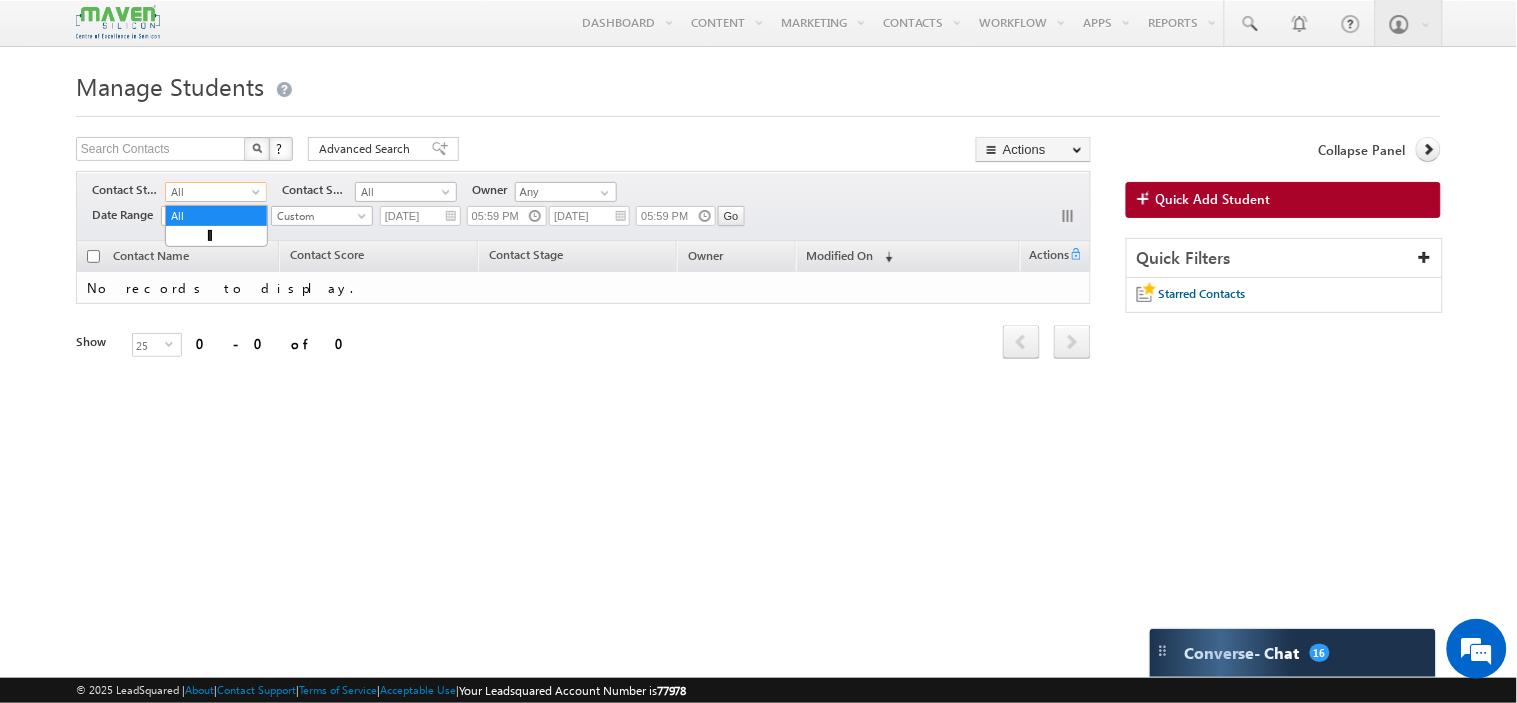 click on "All" at bounding box center (213, 192) 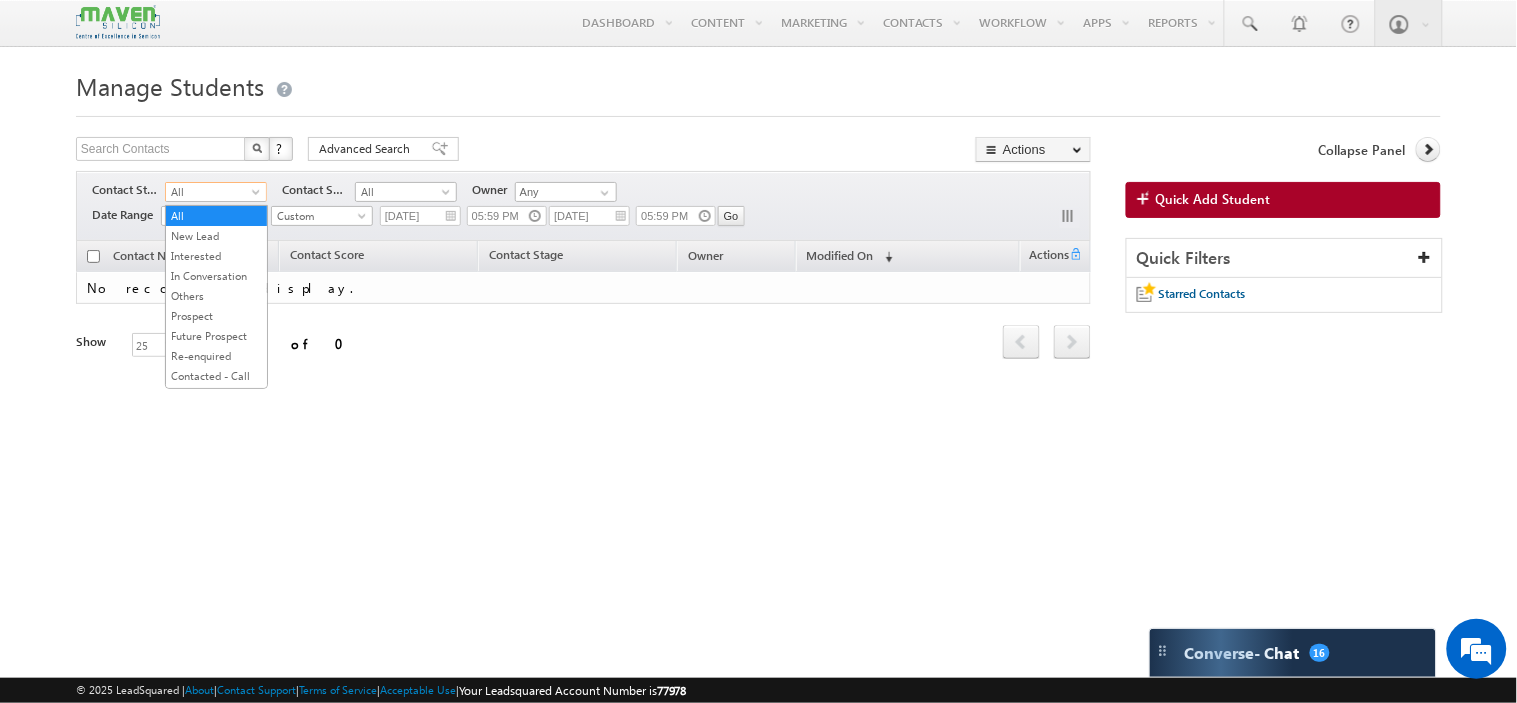 click on "Manage Students
Search Contacts X ?   0 results found
Advanced Search
Advanced Search" at bounding box center [758, 315] 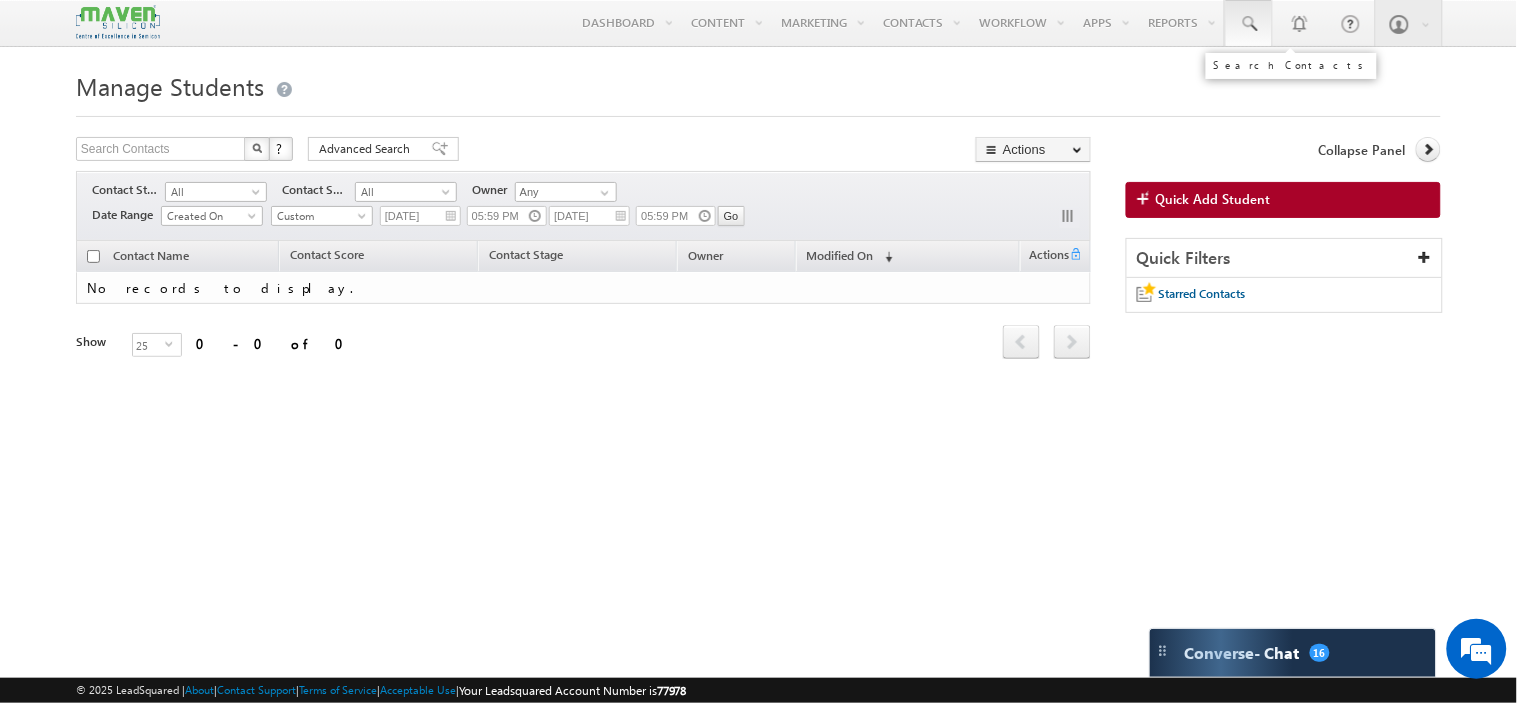 click at bounding box center [1249, 24] 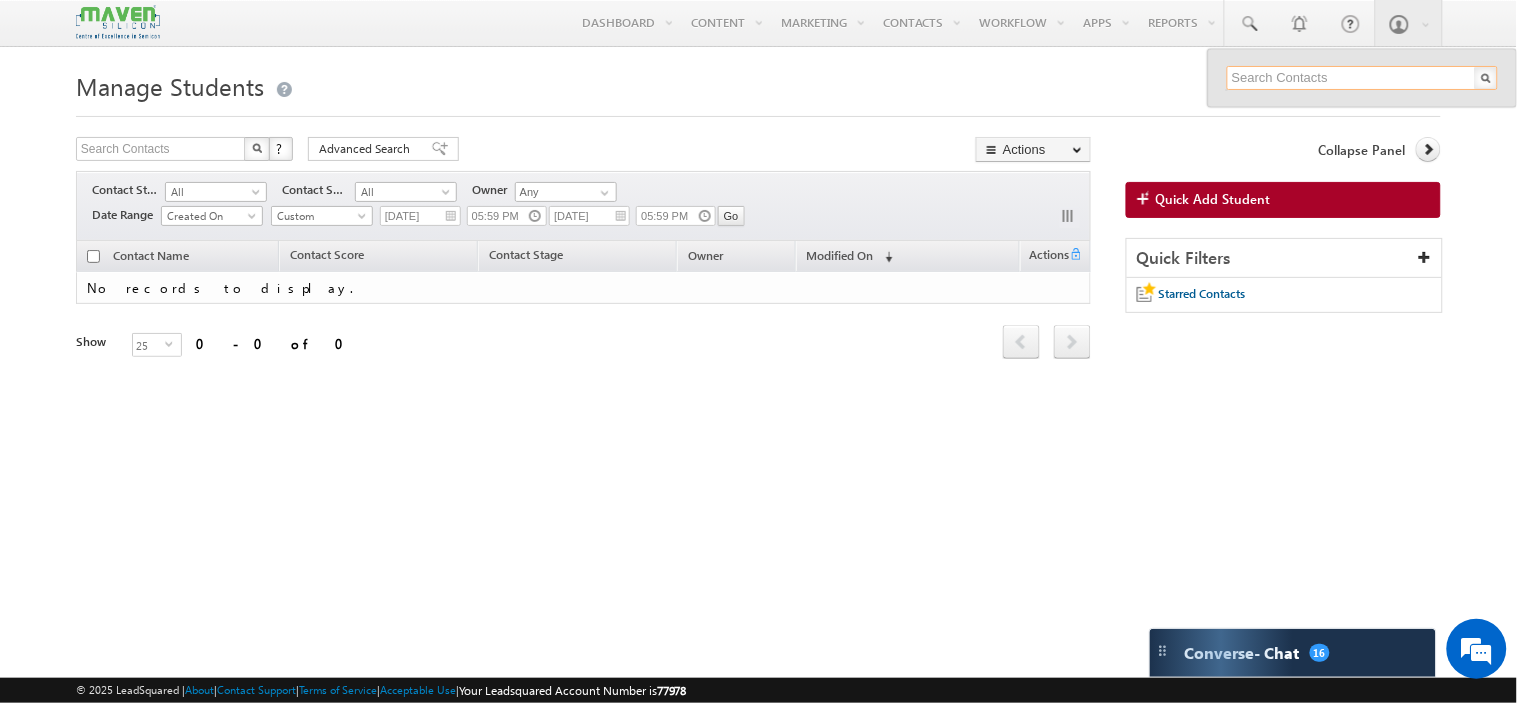 click at bounding box center (1362, 78) 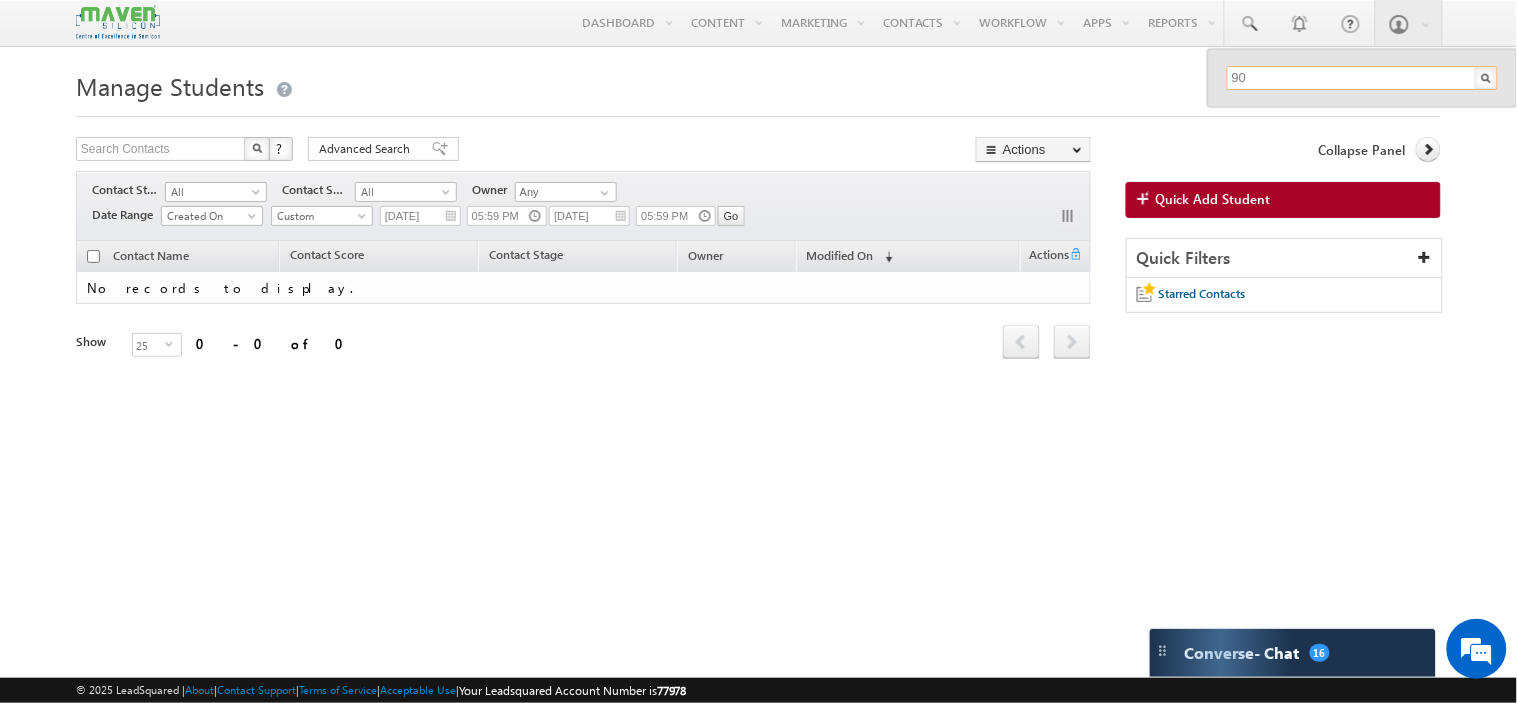 type on "9" 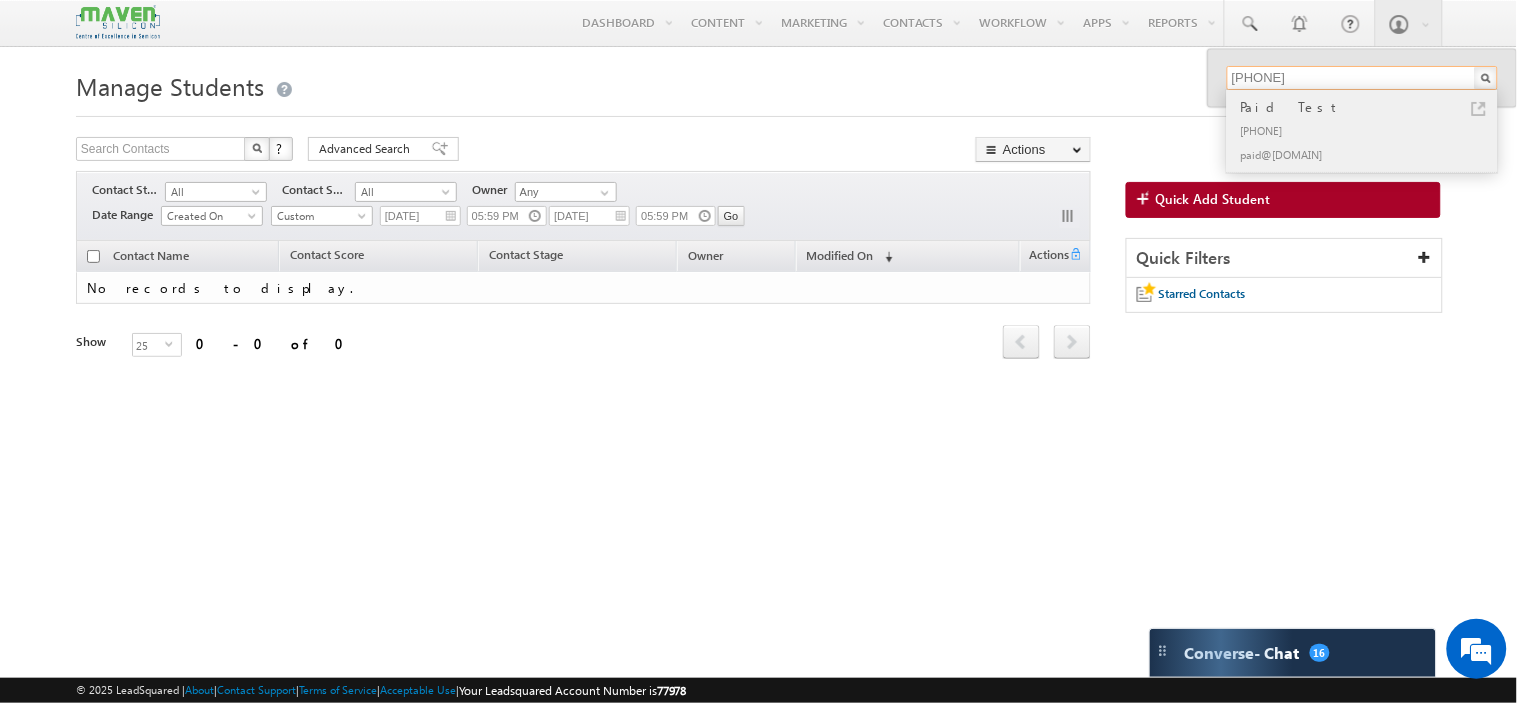 type on "9010899999" 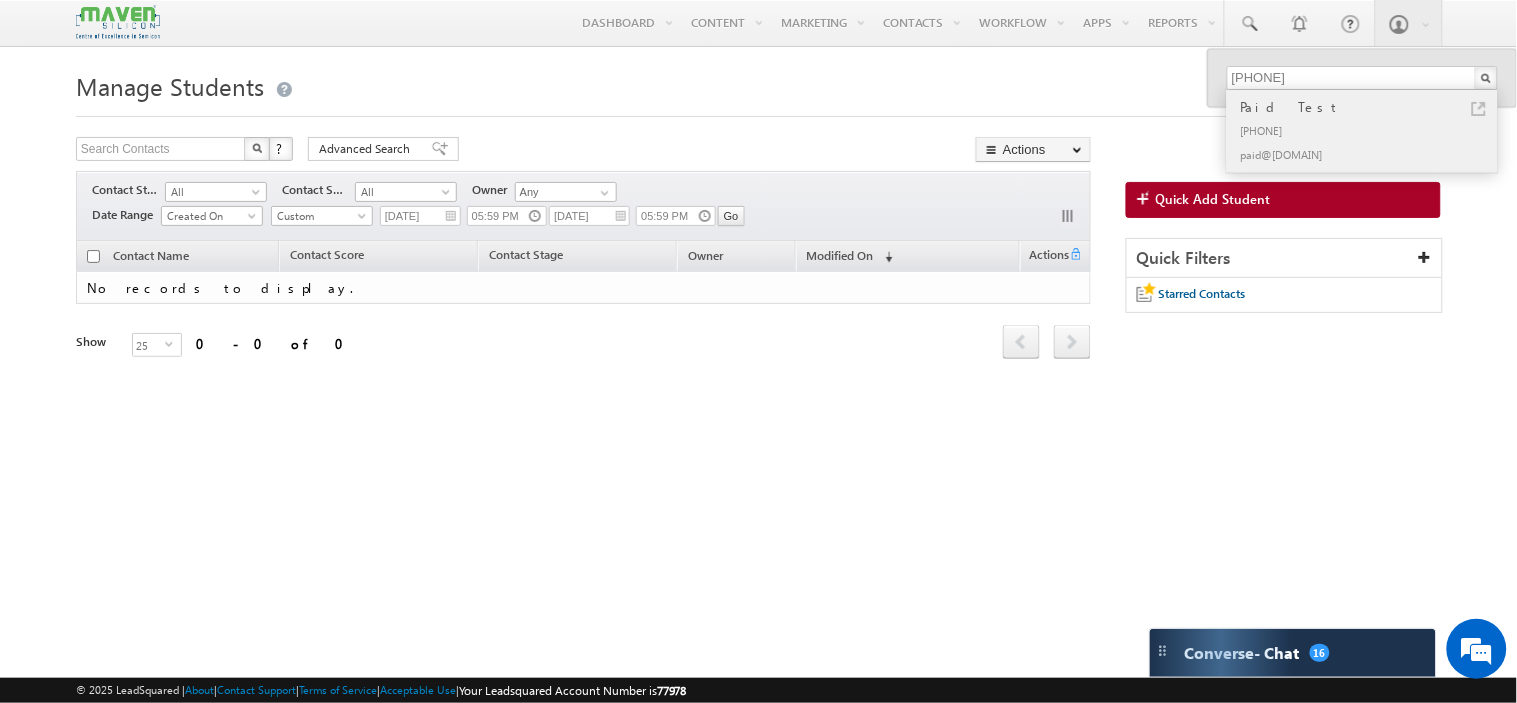 click on "+91-9010899999" at bounding box center [1371, 130] 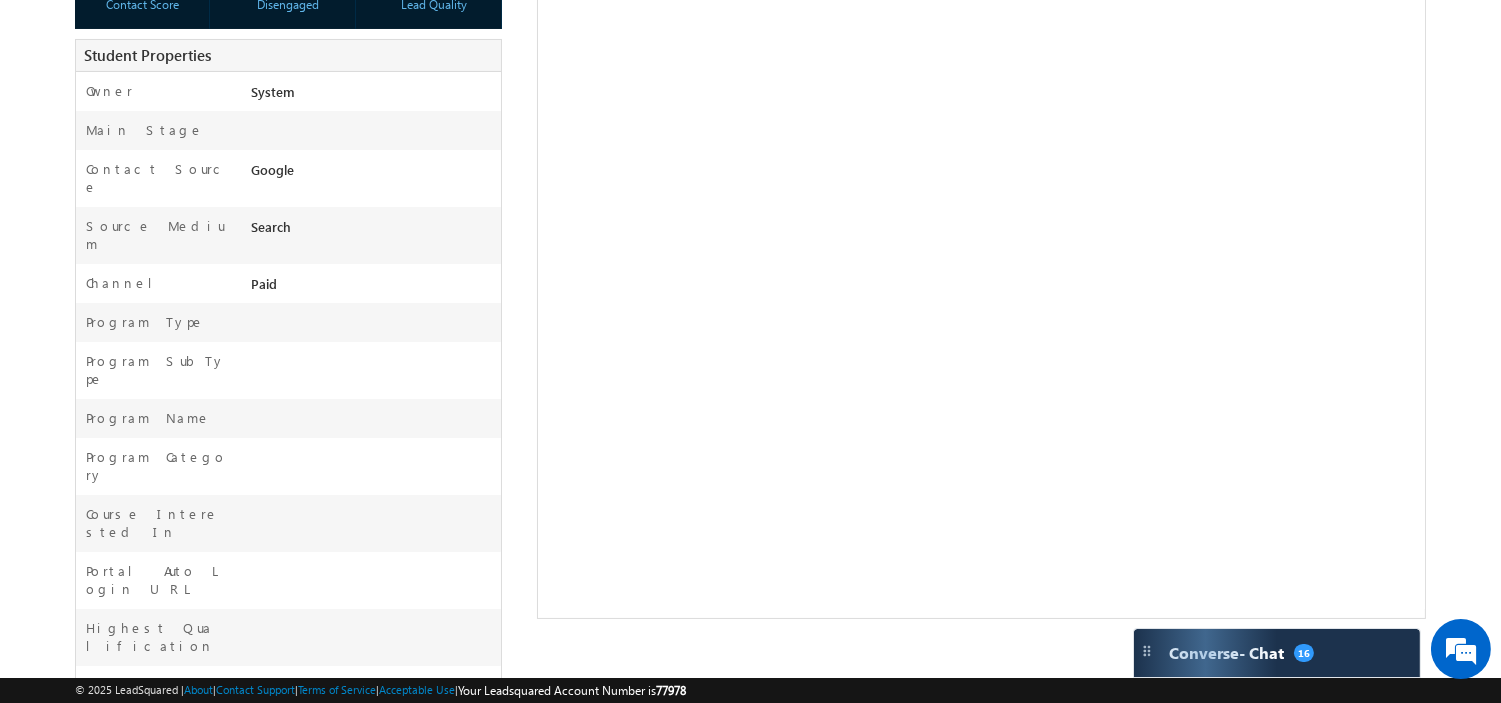 scroll, scrollTop: 624, scrollLeft: 0, axis: vertical 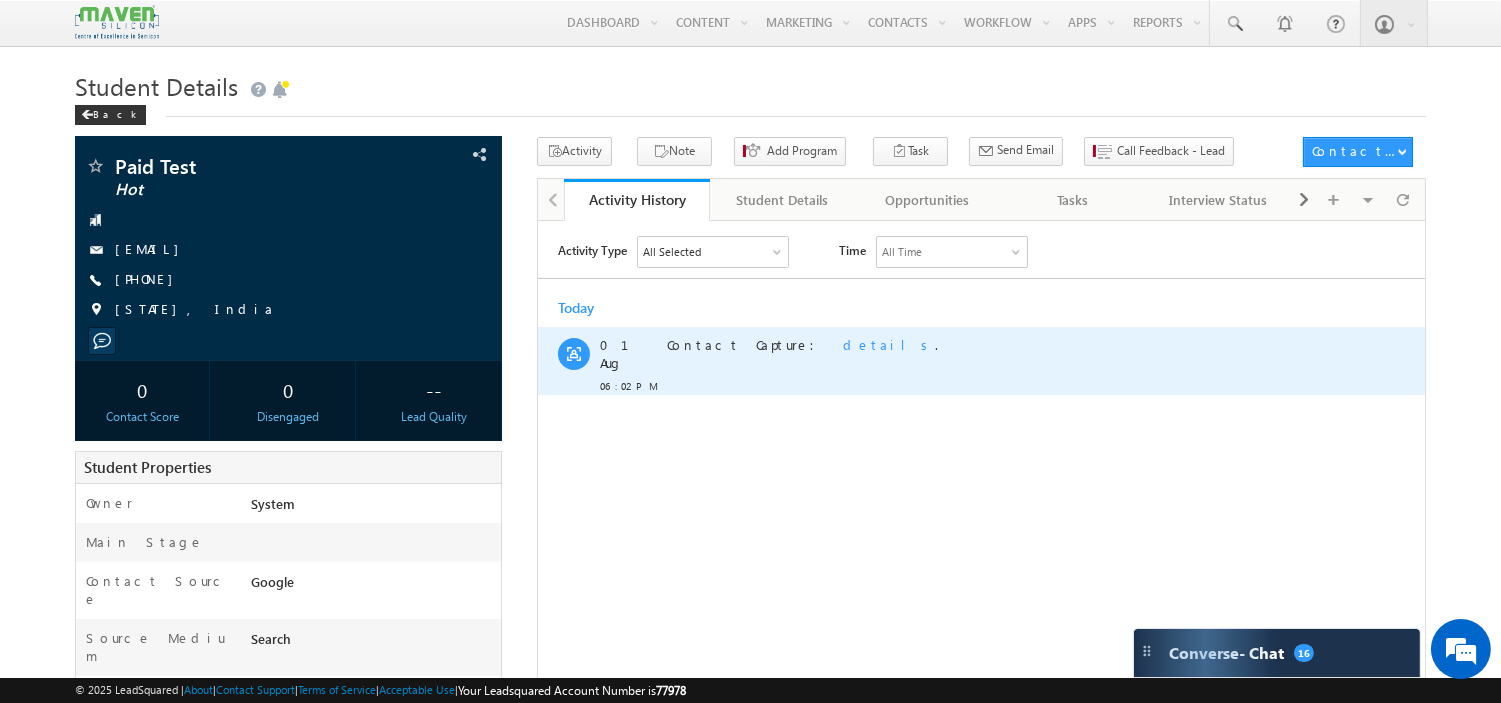 click on "details" at bounding box center (888, 343) 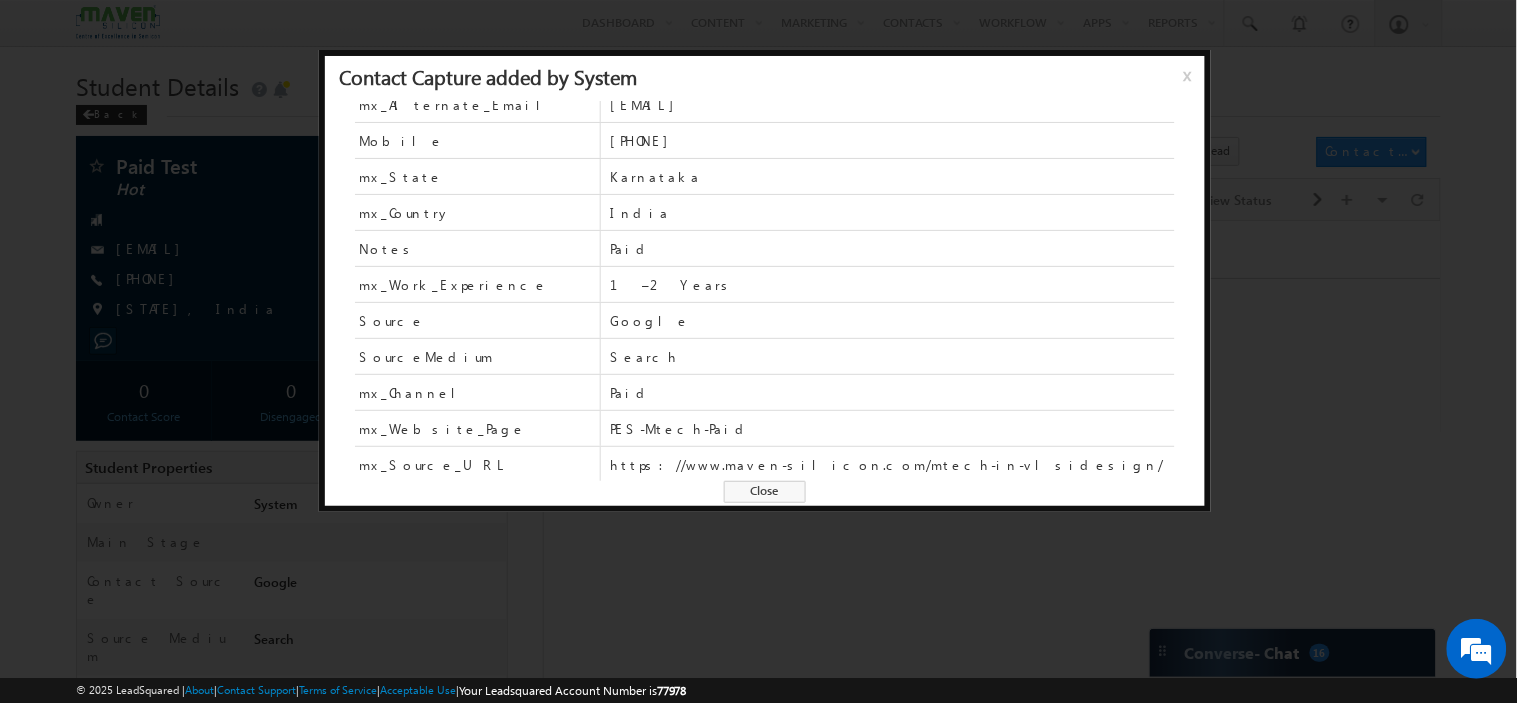 scroll, scrollTop: 86, scrollLeft: 0, axis: vertical 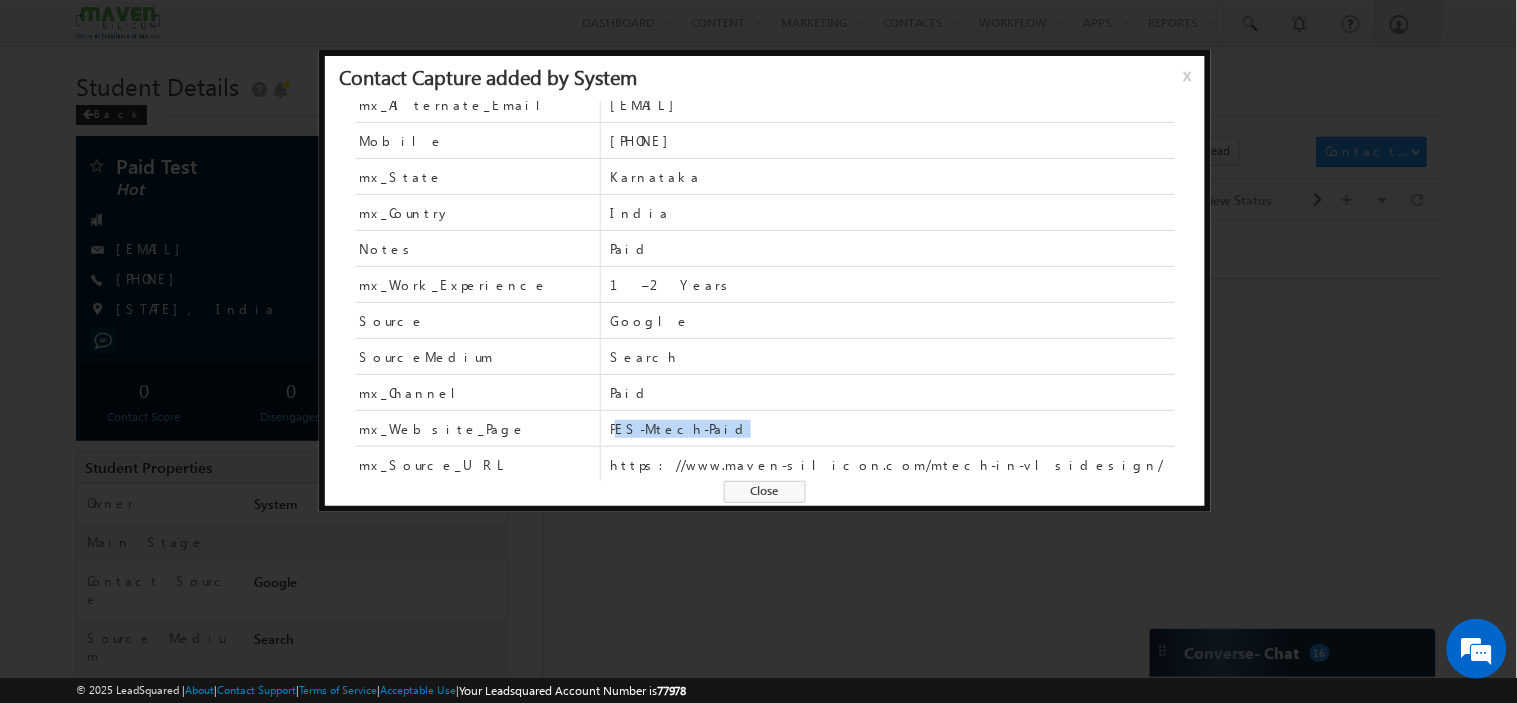 drag, startPoint x: 725, startPoint y: 430, endPoint x: 615, endPoint y: 444, distance: 110.88733 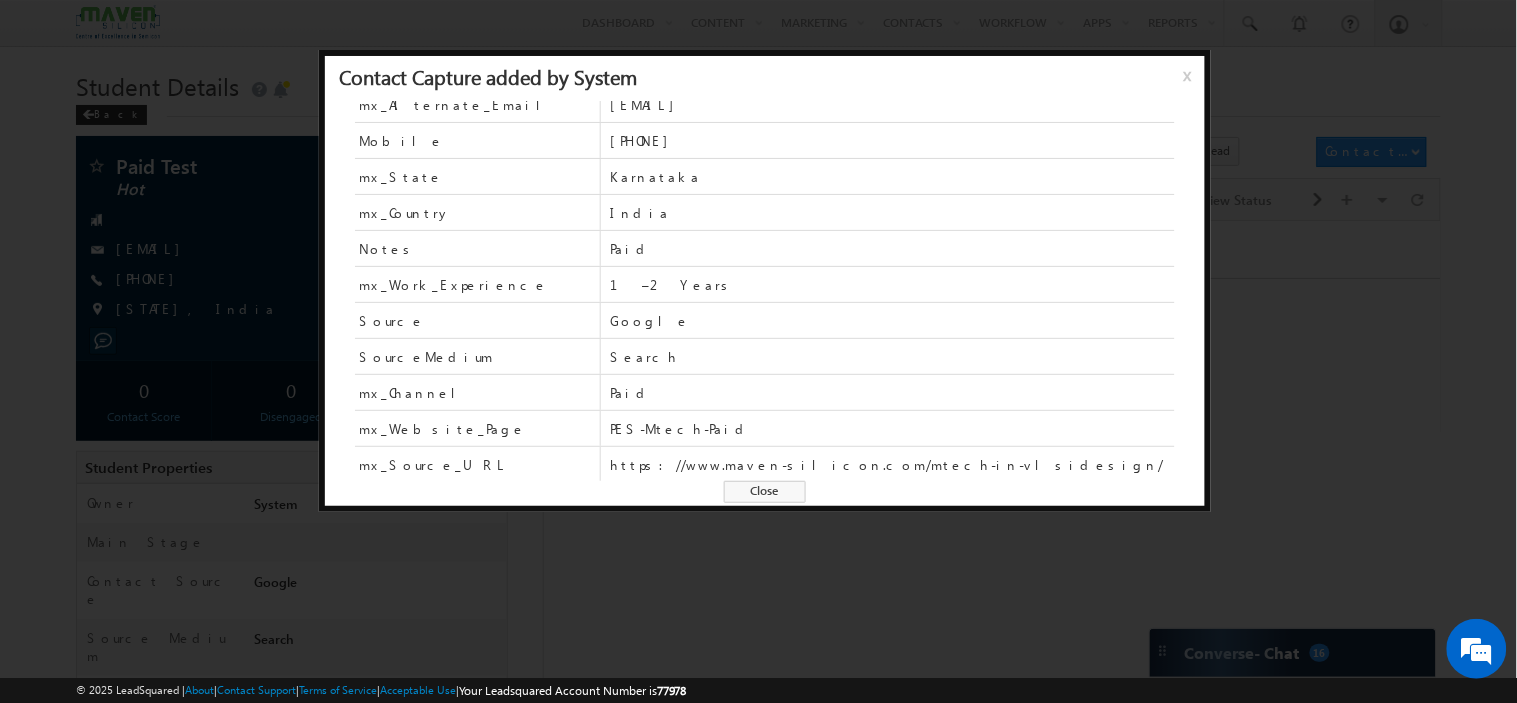 click on "Notes Paid" at bounding box center [765, 249] 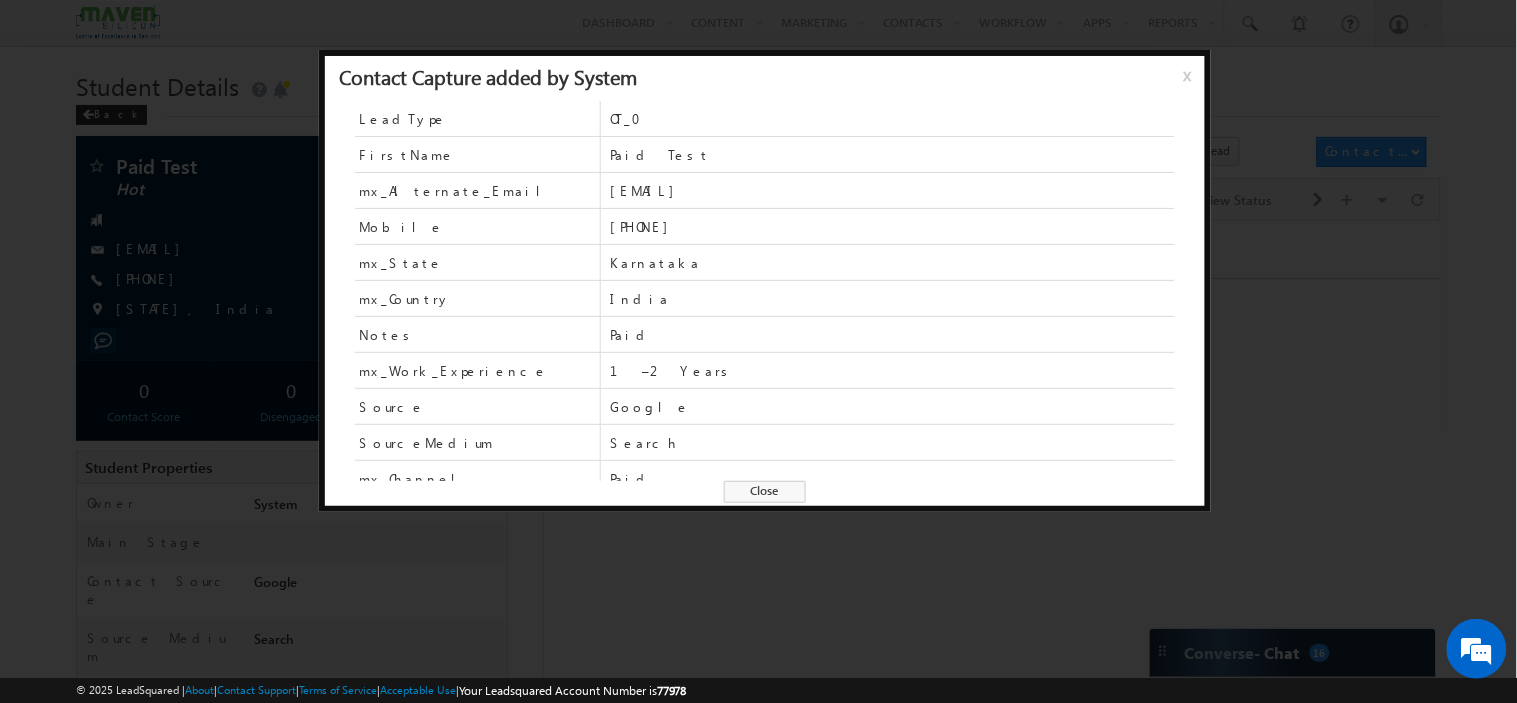 scroll, scrollTop: 87, scrollLeft: 0, axis: vertical 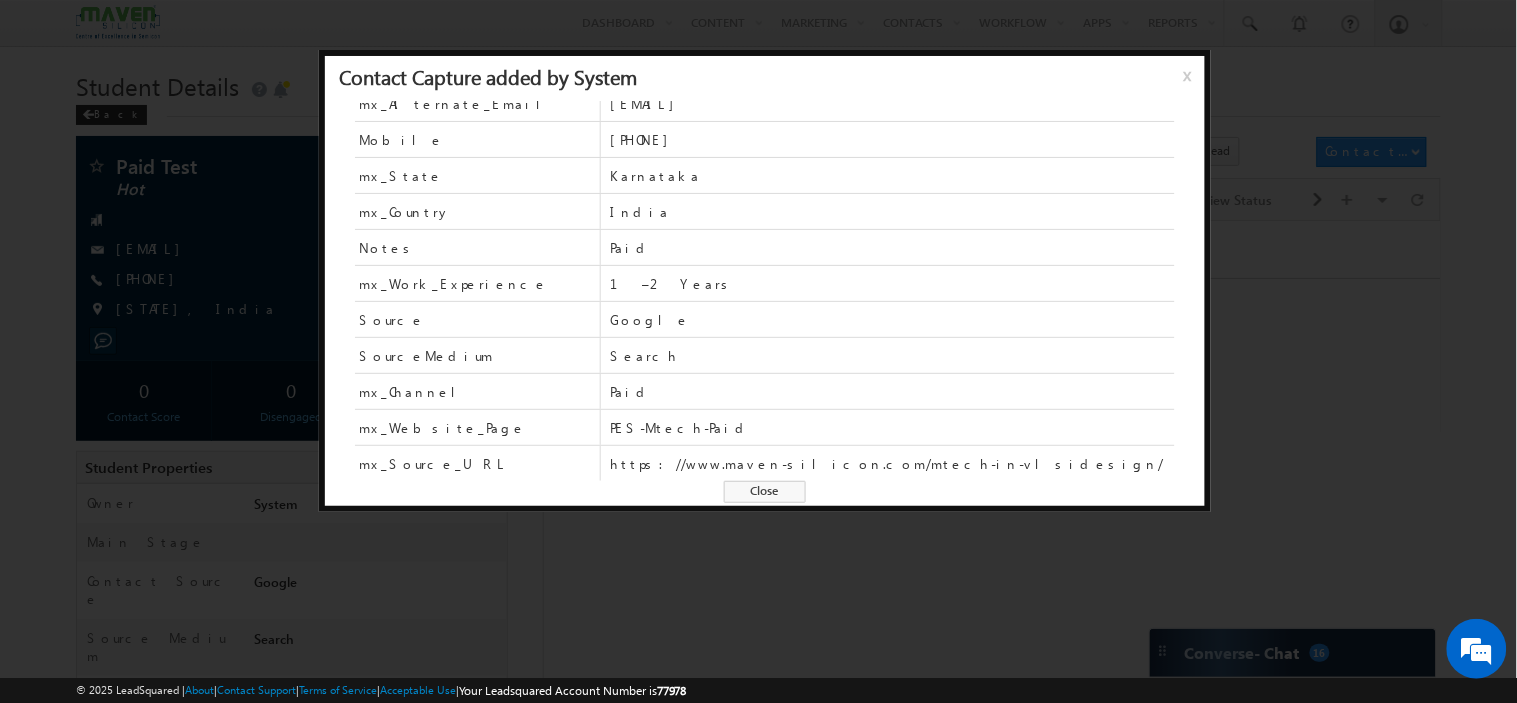 click on "x" at bounding box center [1191, 83] 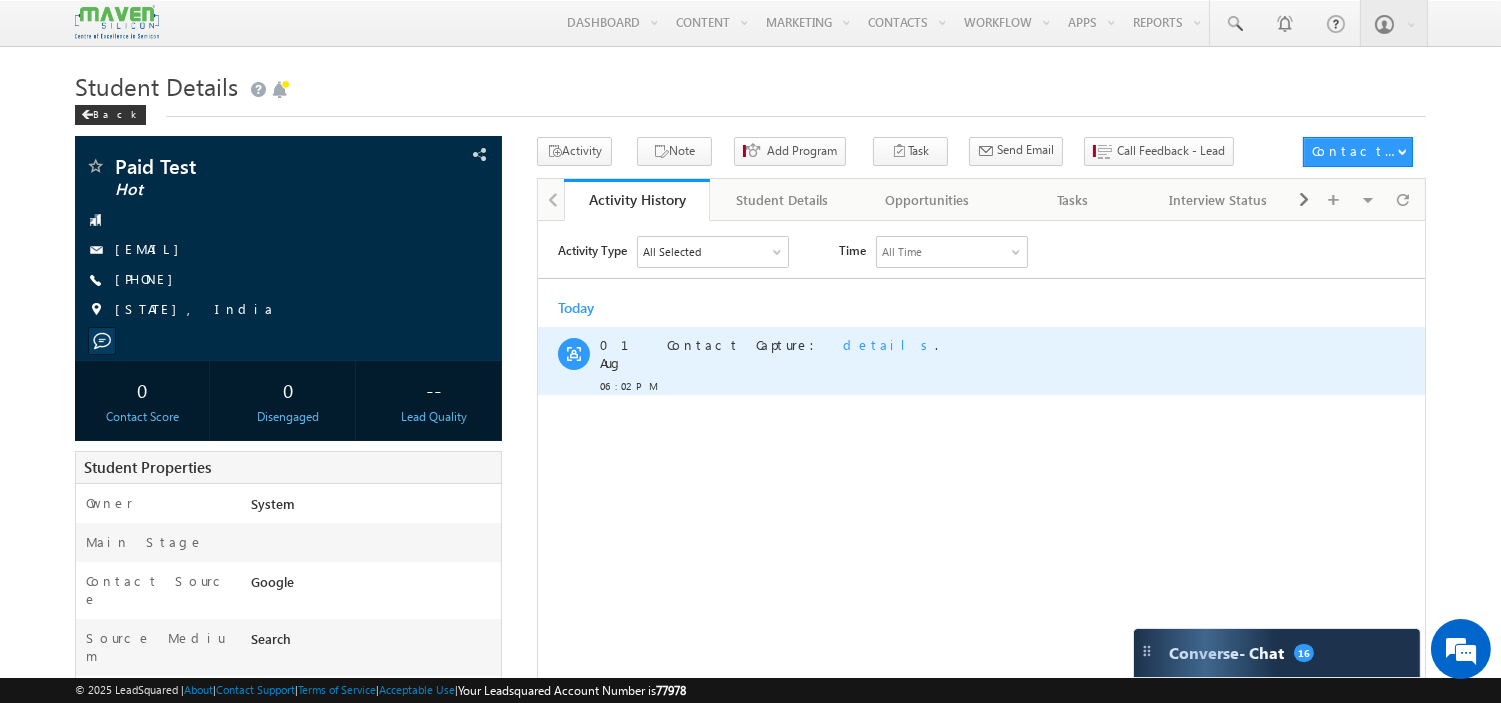 click on "details" at bounding box center (888, 343) 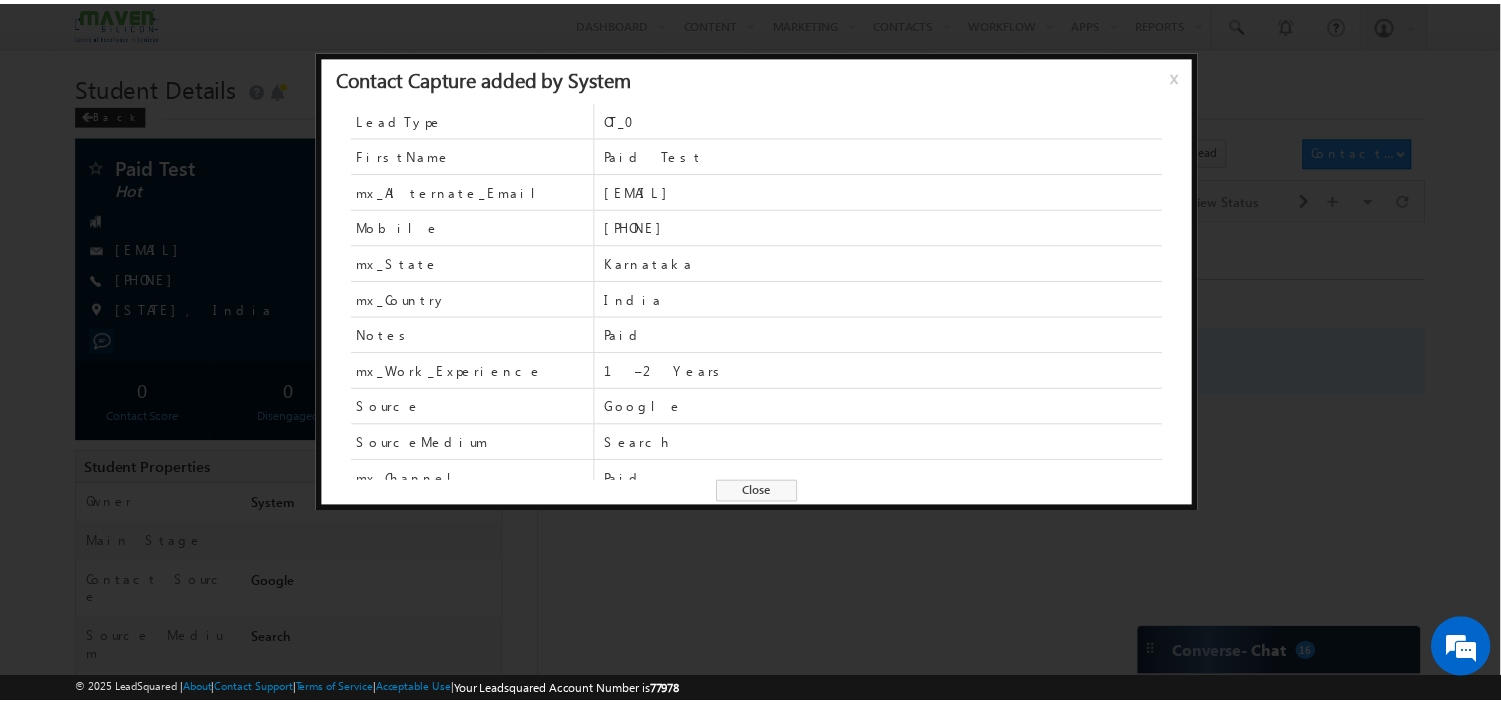 scroll, scrollTop: 87, scrollLeft: 0, axis: vertical 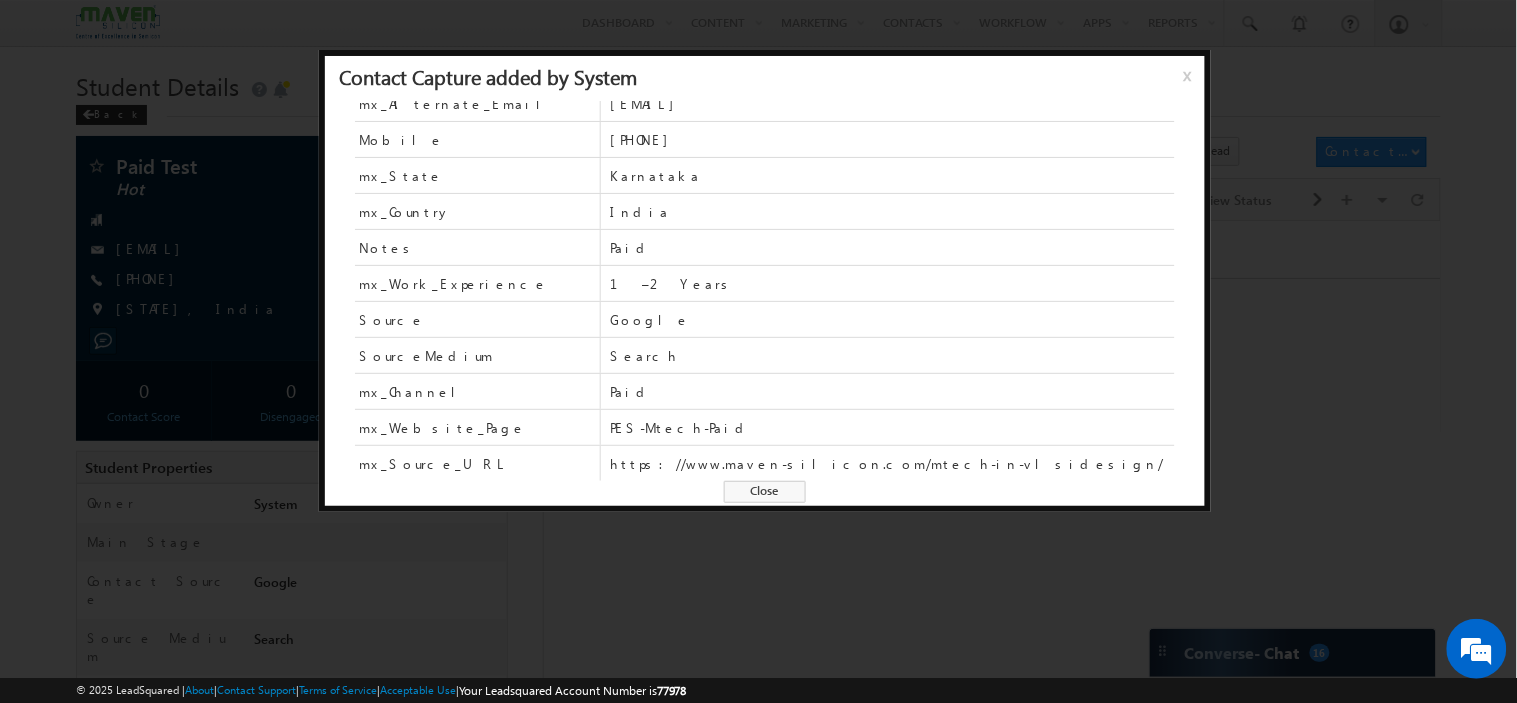 click on "Close" at bounding box center (765, 492) 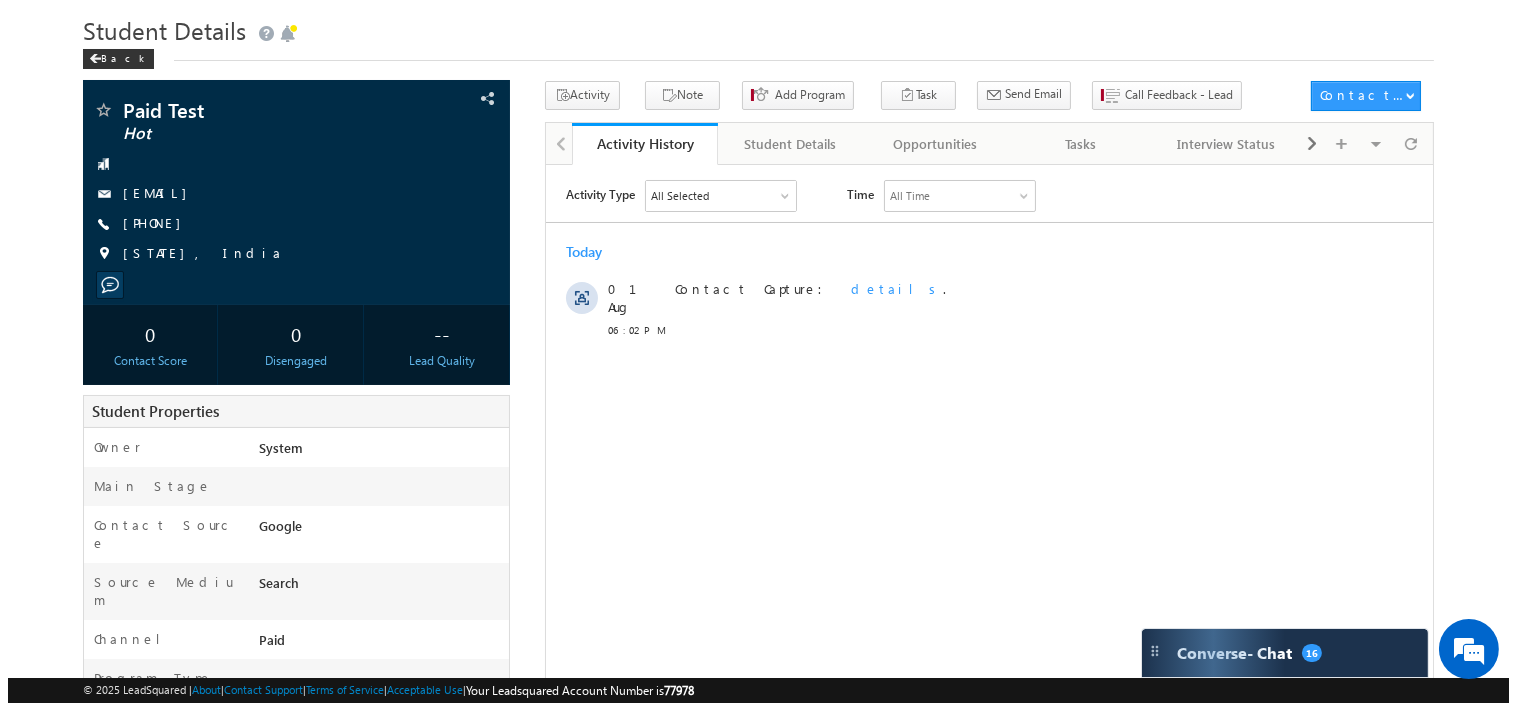 scroll, scrollTop: 57, scrollLeft: 0, axis: vertical 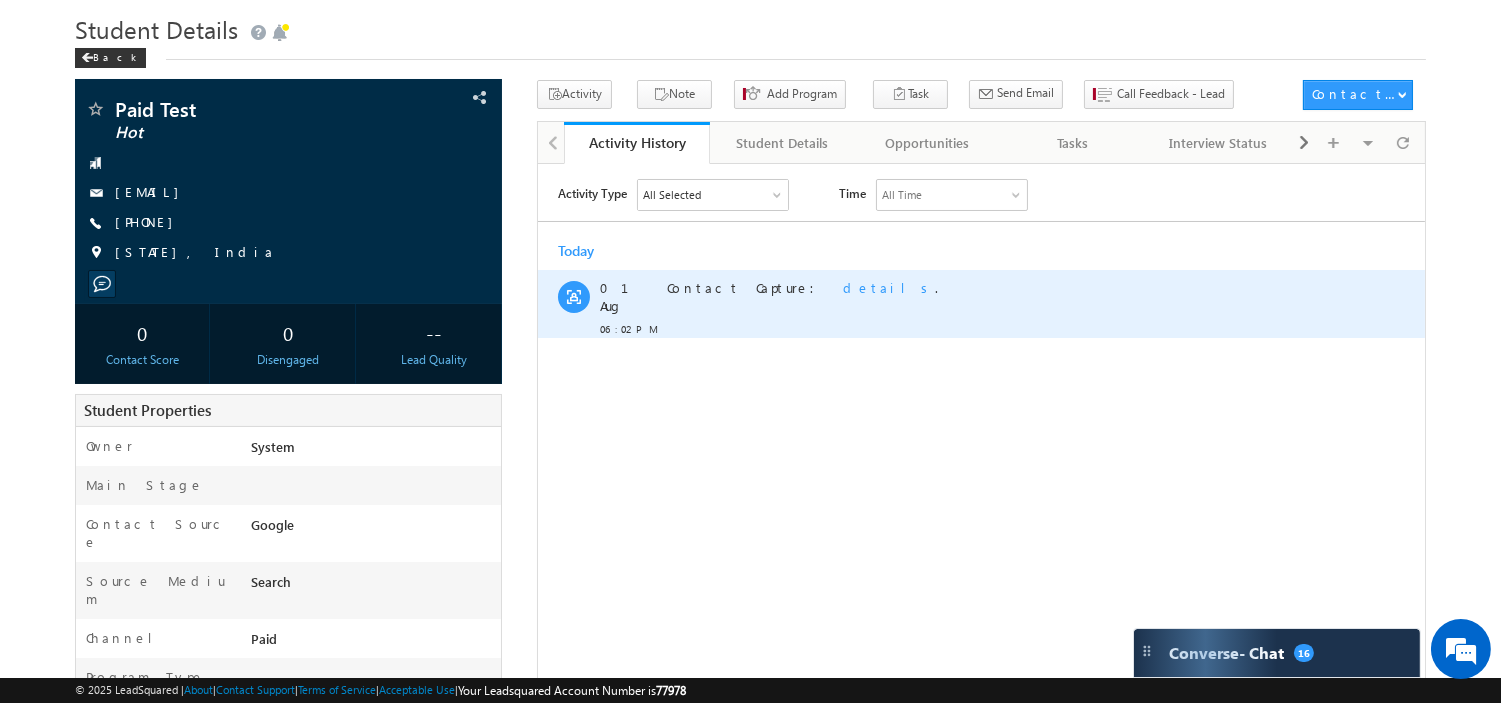 click on "details" at bounding box center (888, 286) 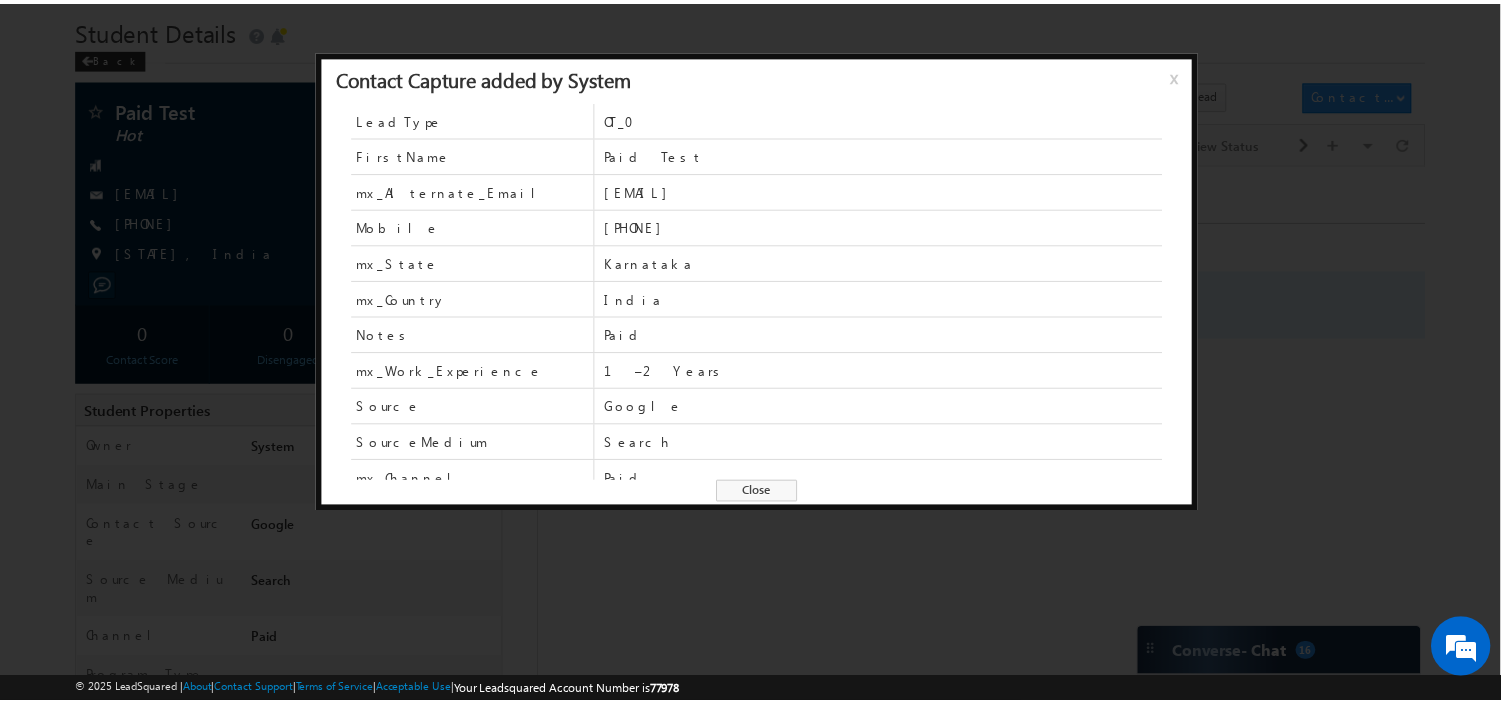scroll, scrollTop: 87, scrollLeft: 0, axis: vertical 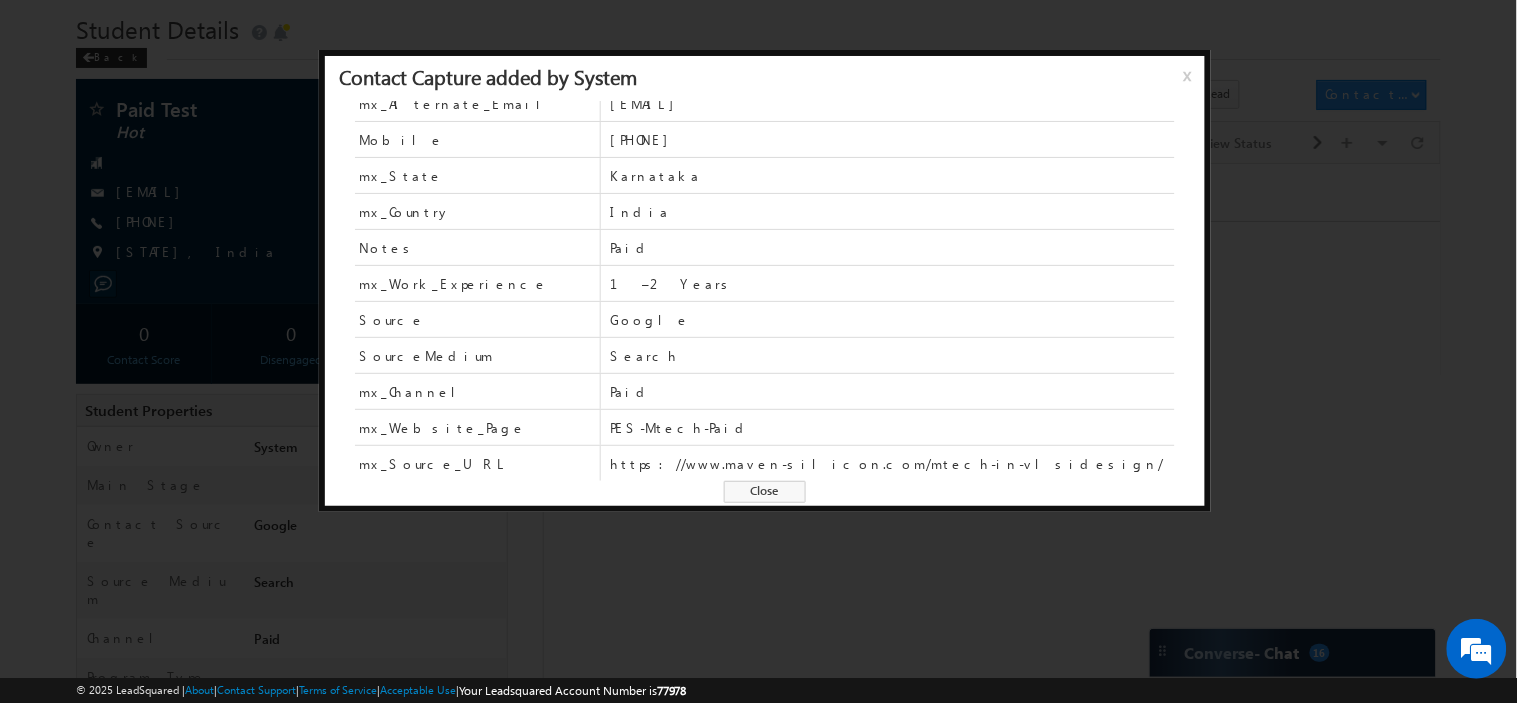 click on "Close" at bounding box center [765, 492] 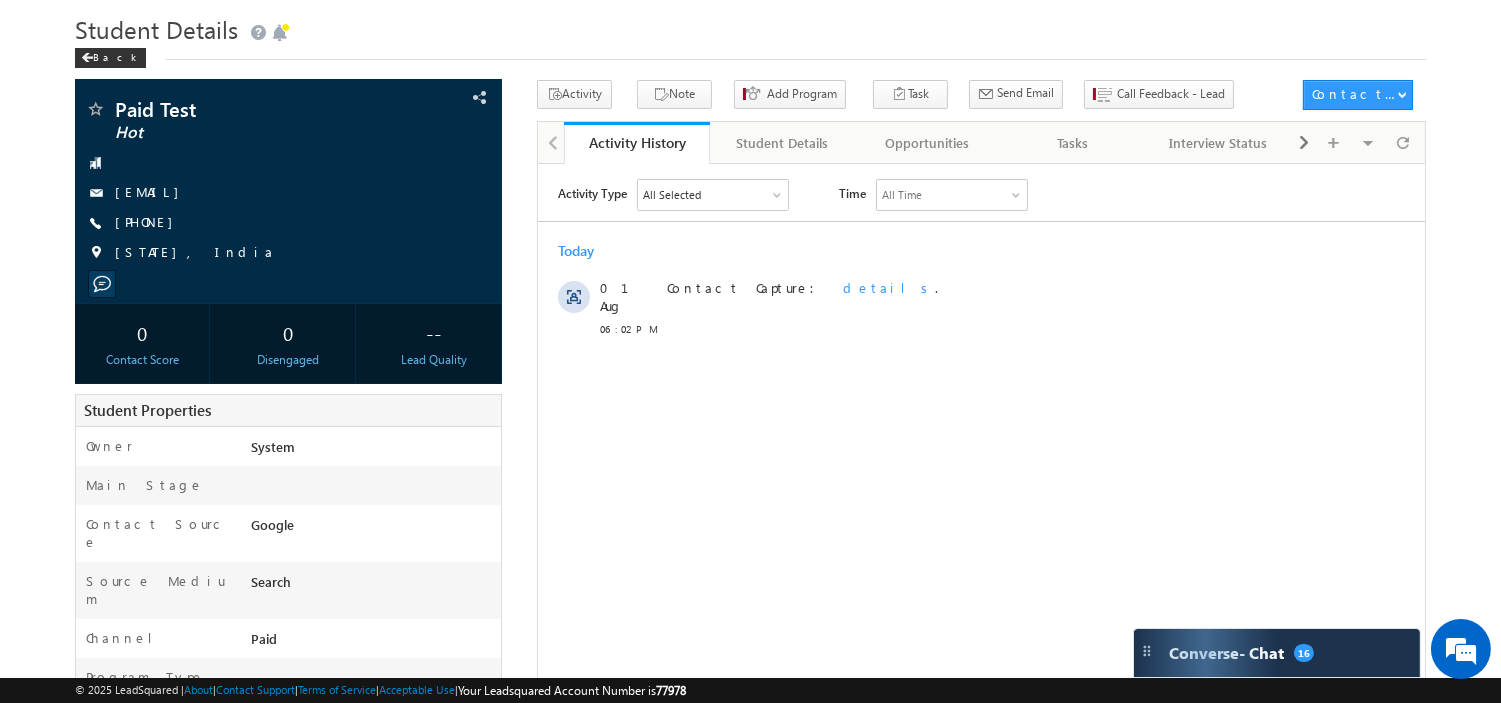 scroll, scrollTop: 0, scrollLeft: 0, axis: both 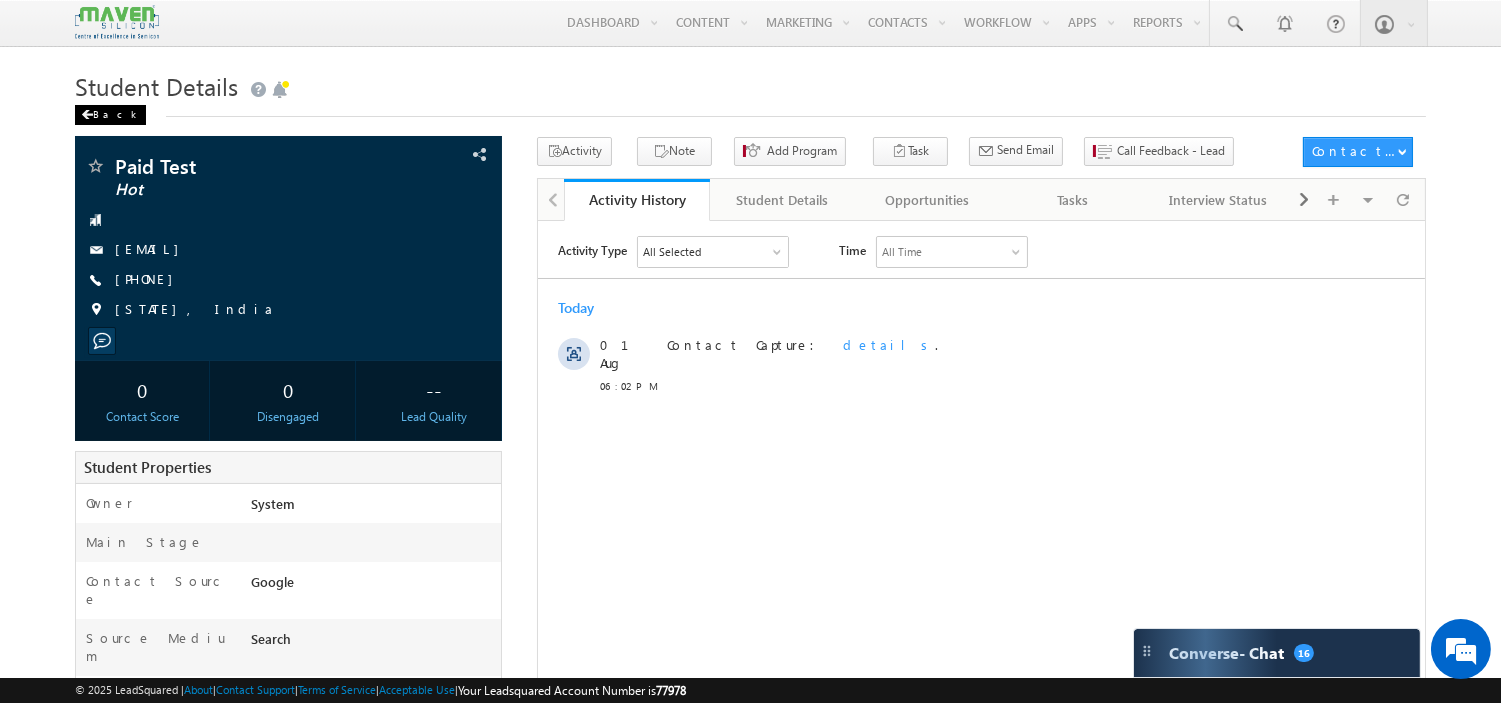 click on "Back" at bounding box center (110, 115) 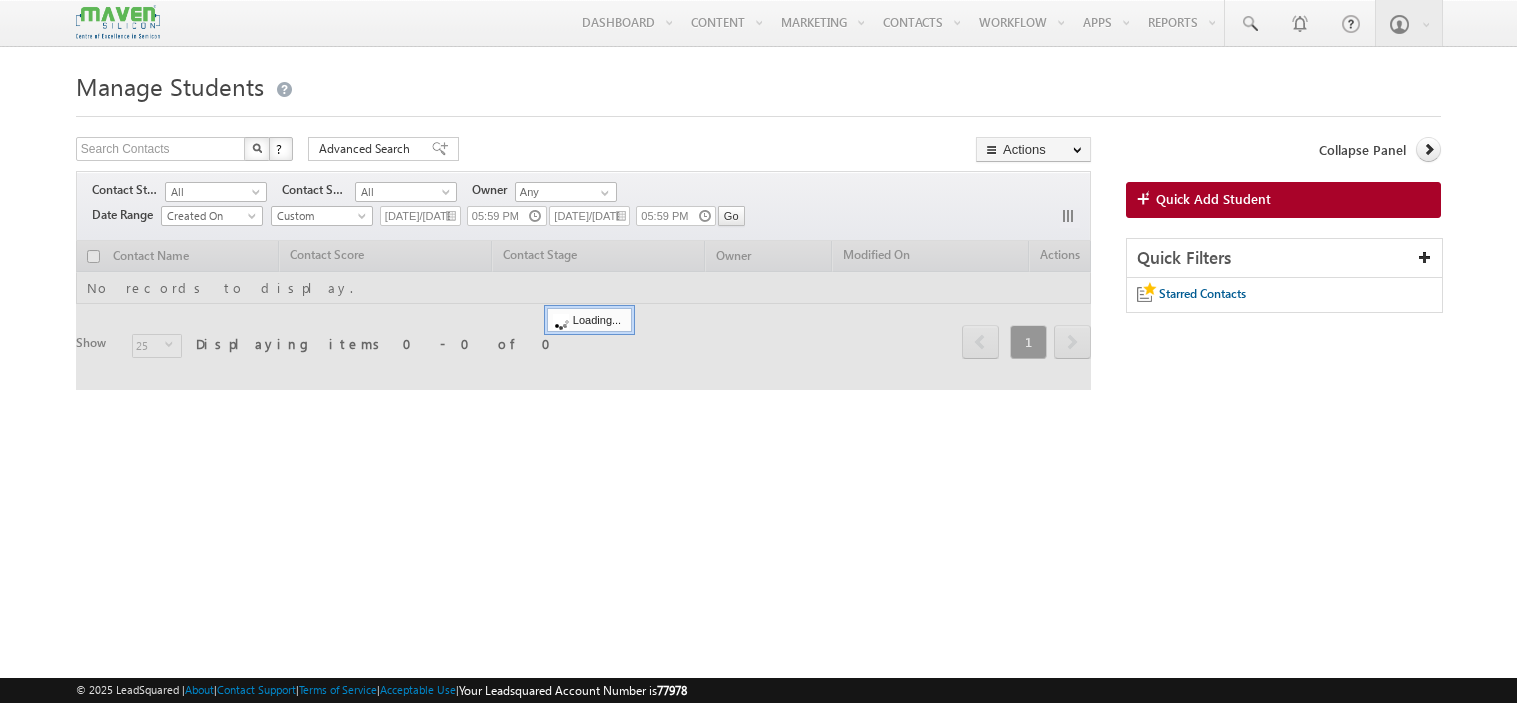 scroll, scrollTop: 0, scrollLeft: 0, axis: both 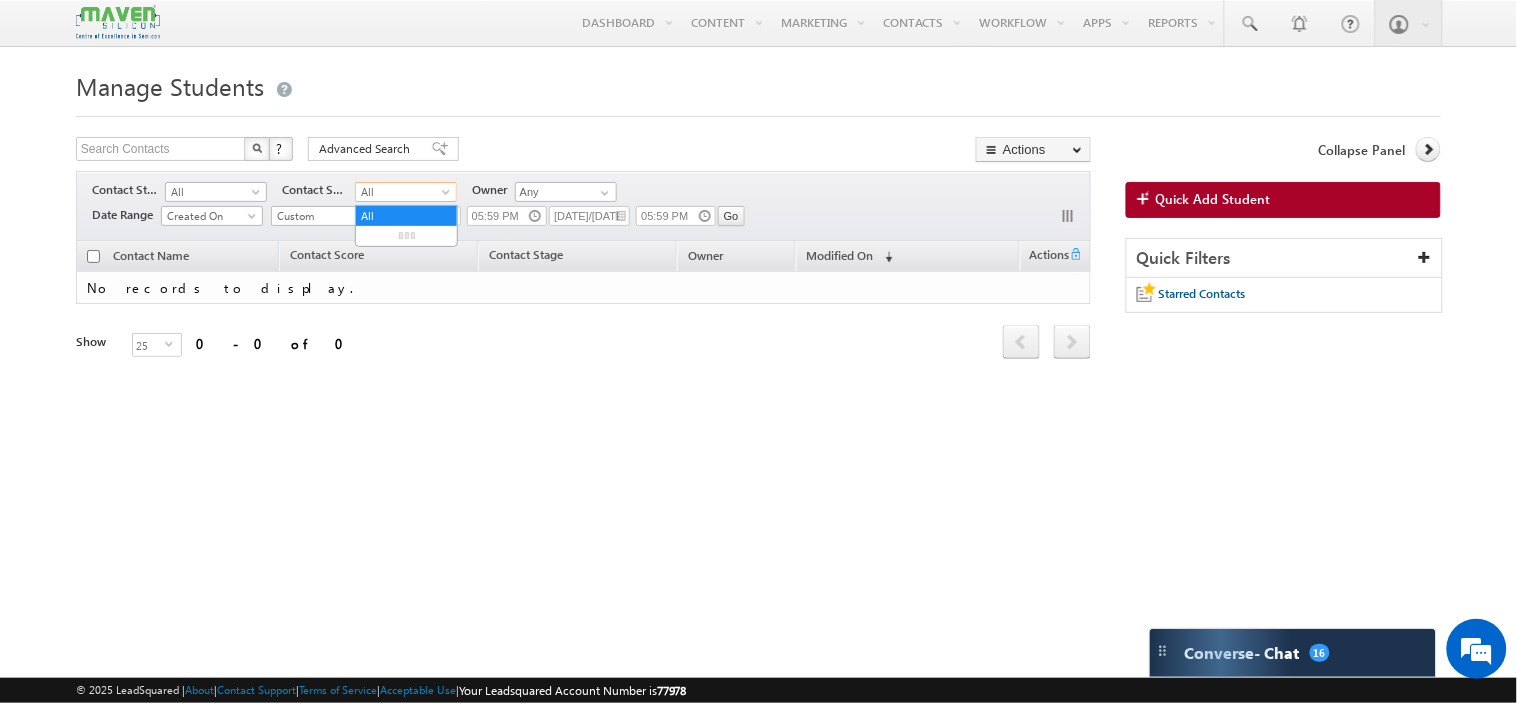 click on "All" at bounding box center [403, 192] 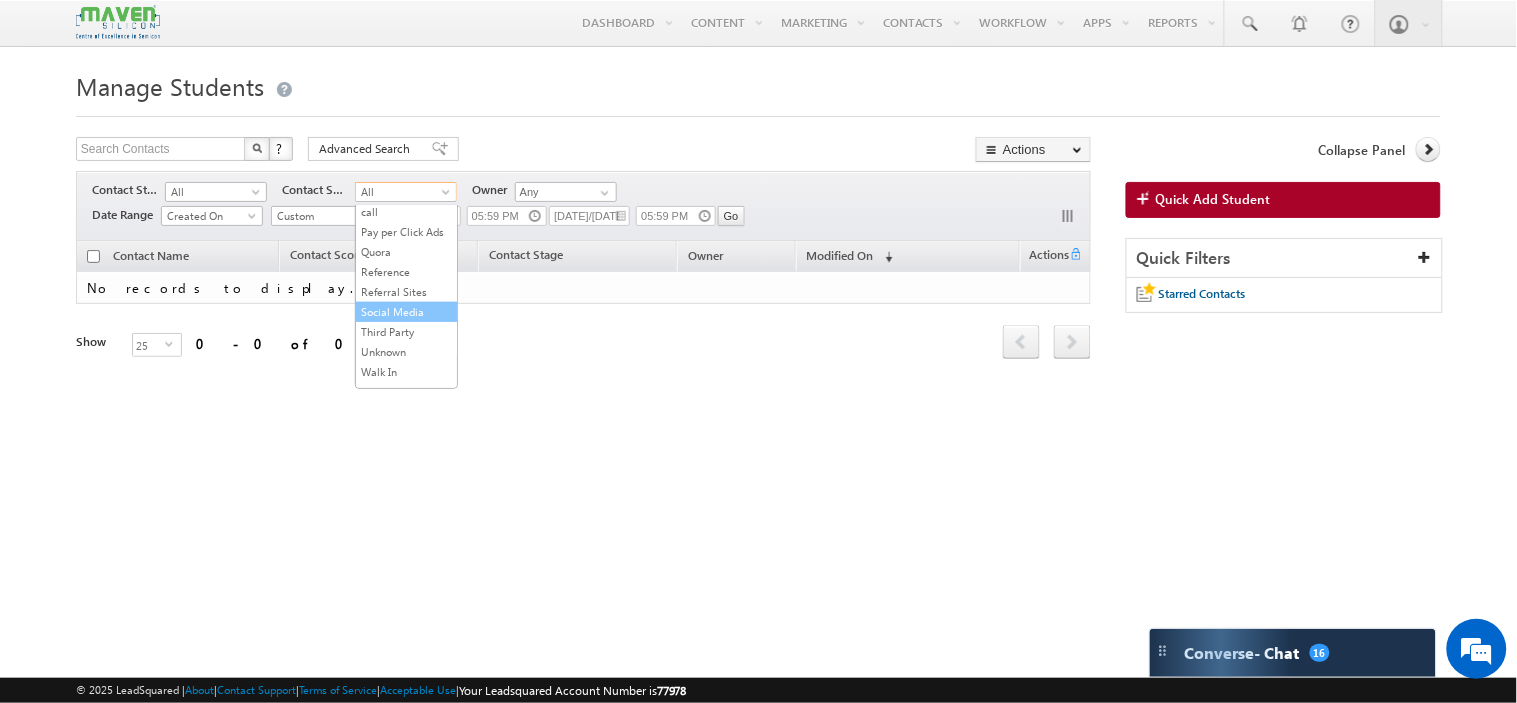 scroll, scrollTop: 415, scrollLeft: 0, axis: vertical 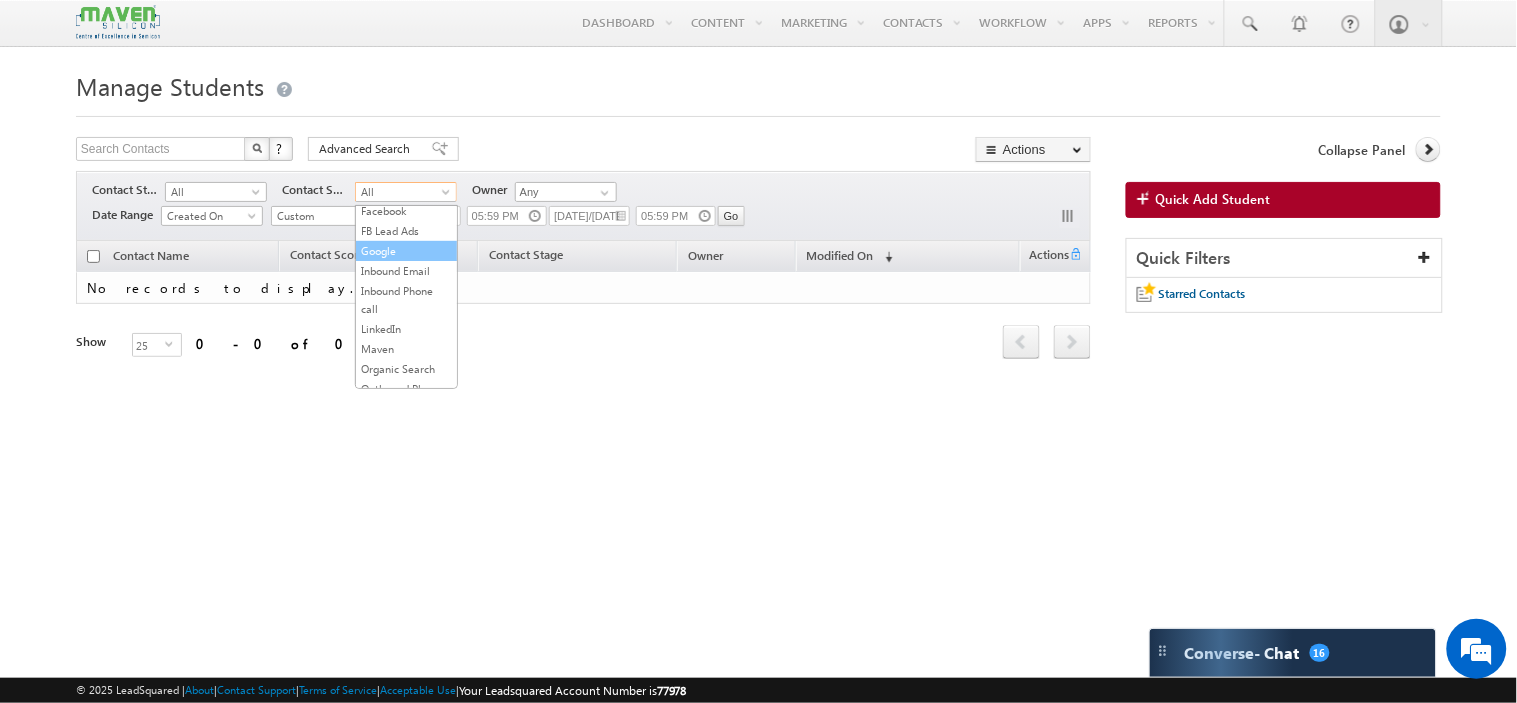 click on "Google" at bounding box center [406, 251] 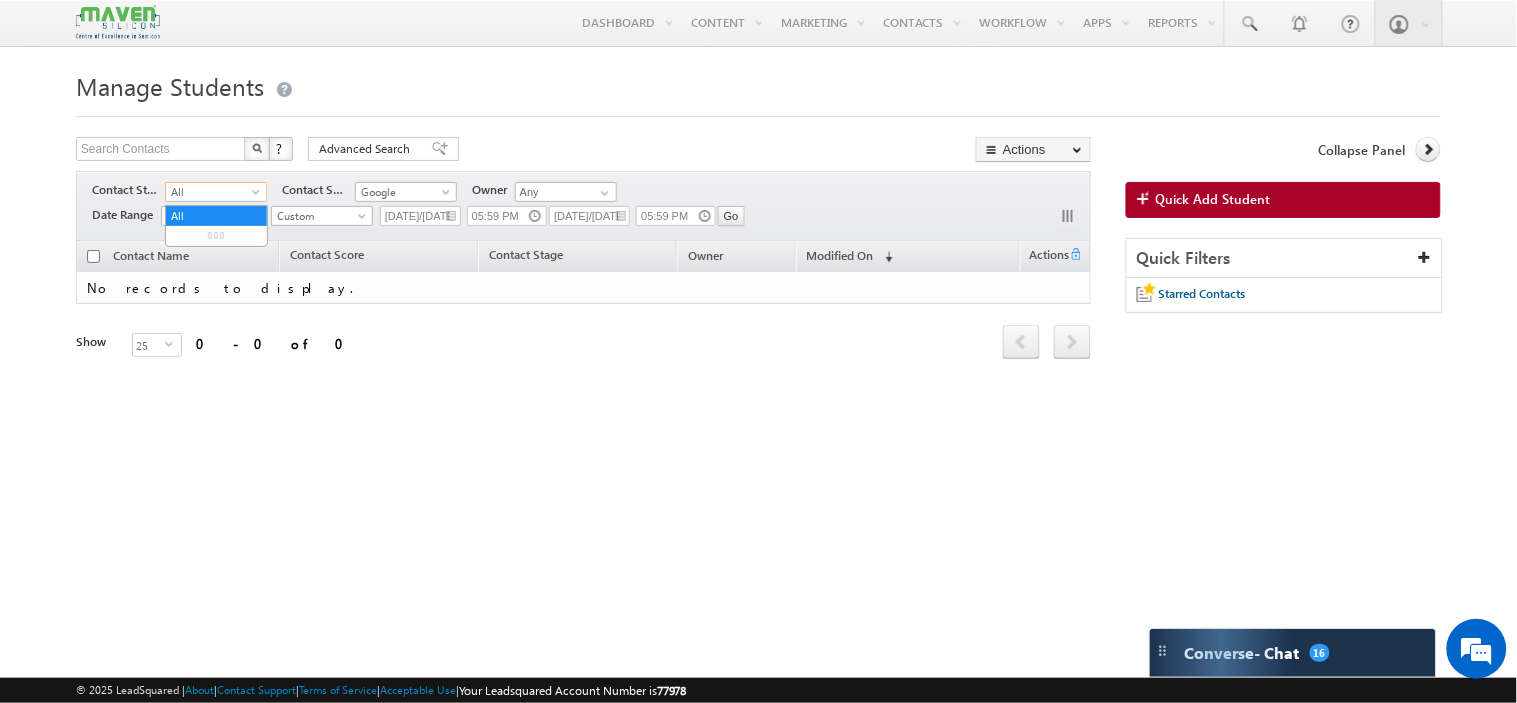click on "All" at bounding box center (213, 192) 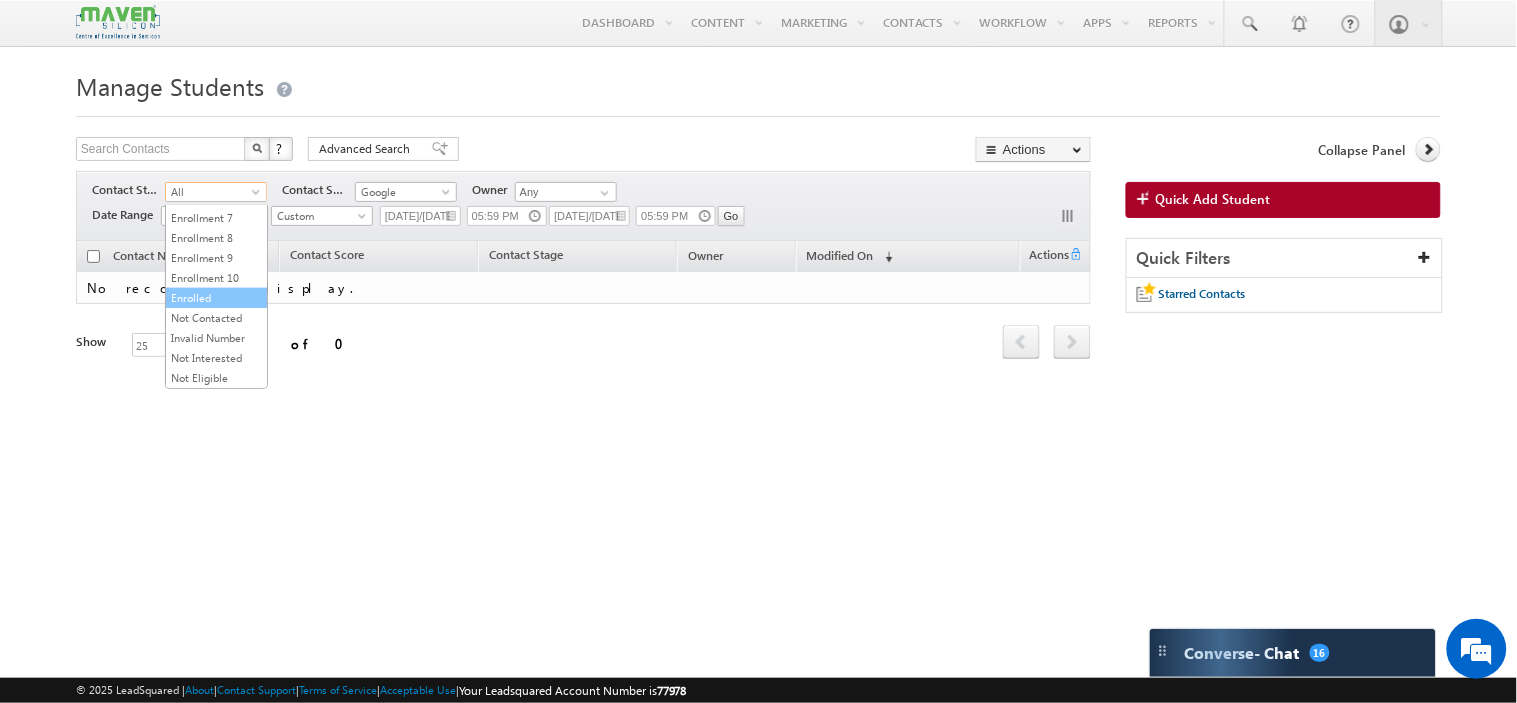 scroll, scrollTop: 0, scrollLeft: 0, axis: both 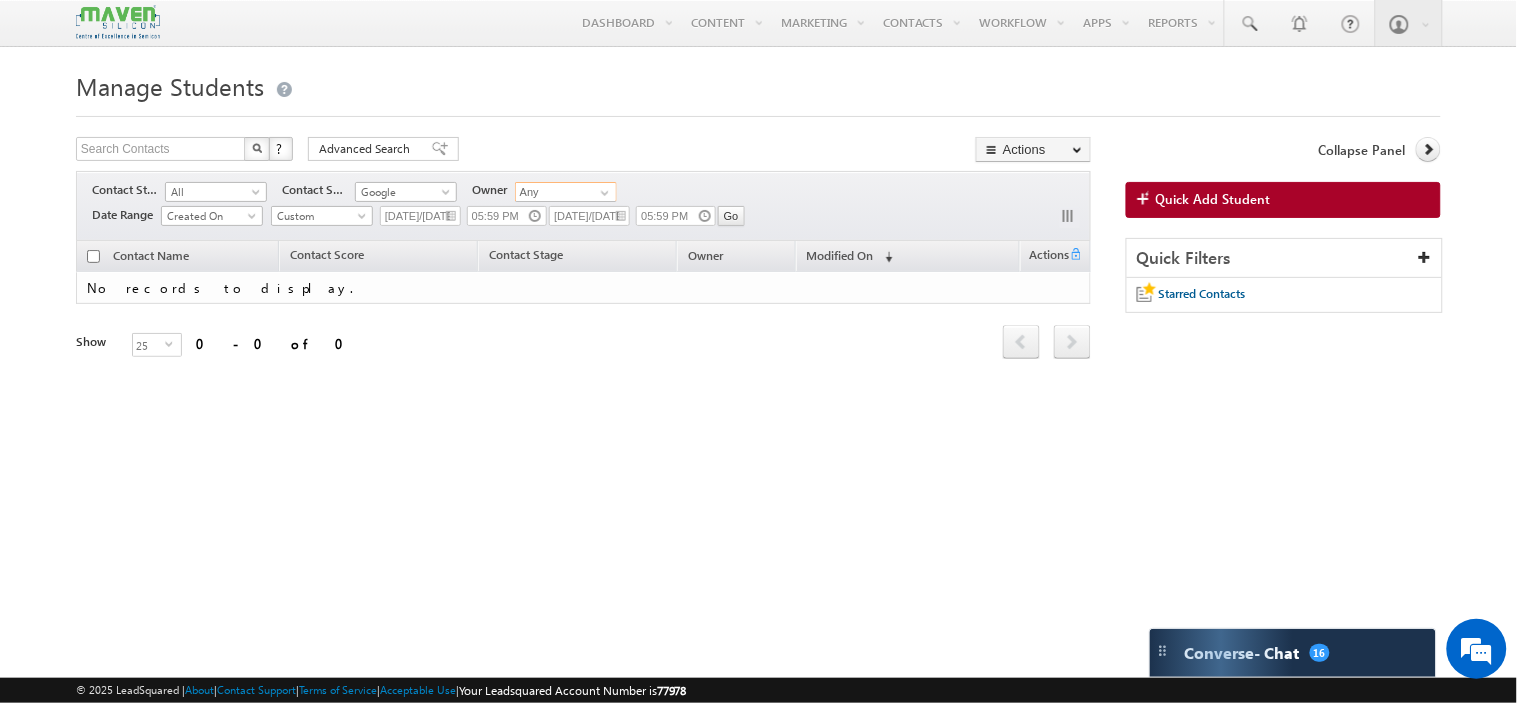 click on "Any" at bounding box center (566, 192) 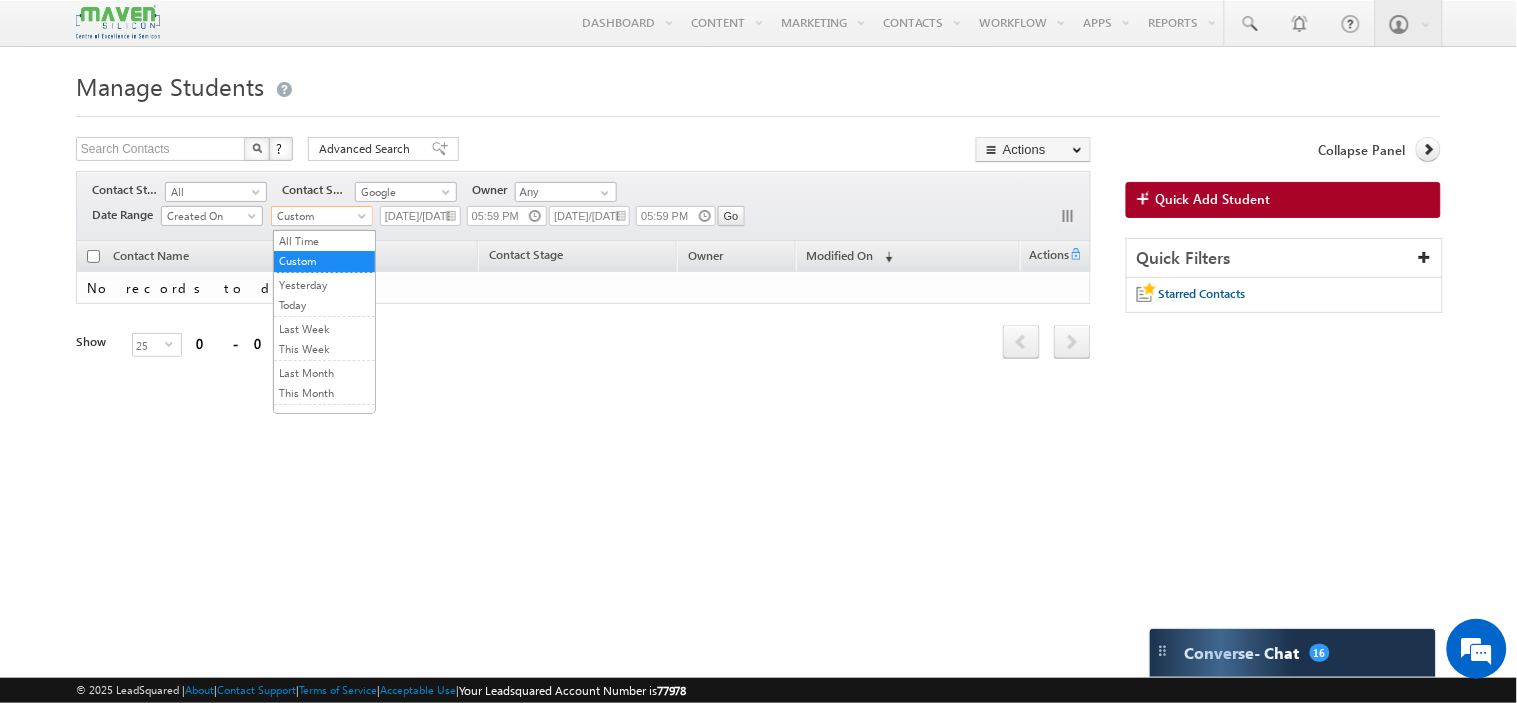 click on "Custom" at bounding box center [319, 216] 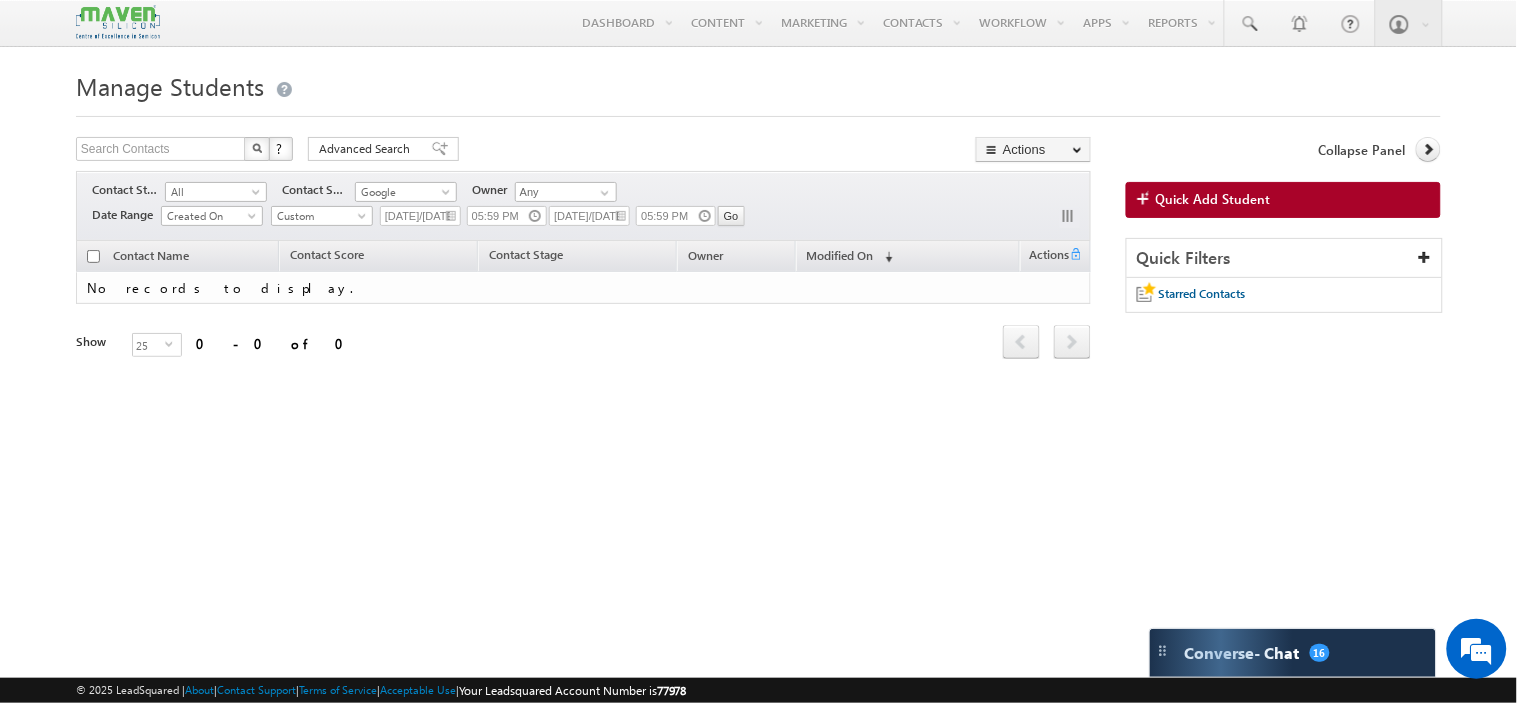 click on "Tags
×
Select at-least one contact to tag...
×
Close
Contact Name
Contact Score
Contact Stage Owner Modified On first" at bounding box center (583, 328) 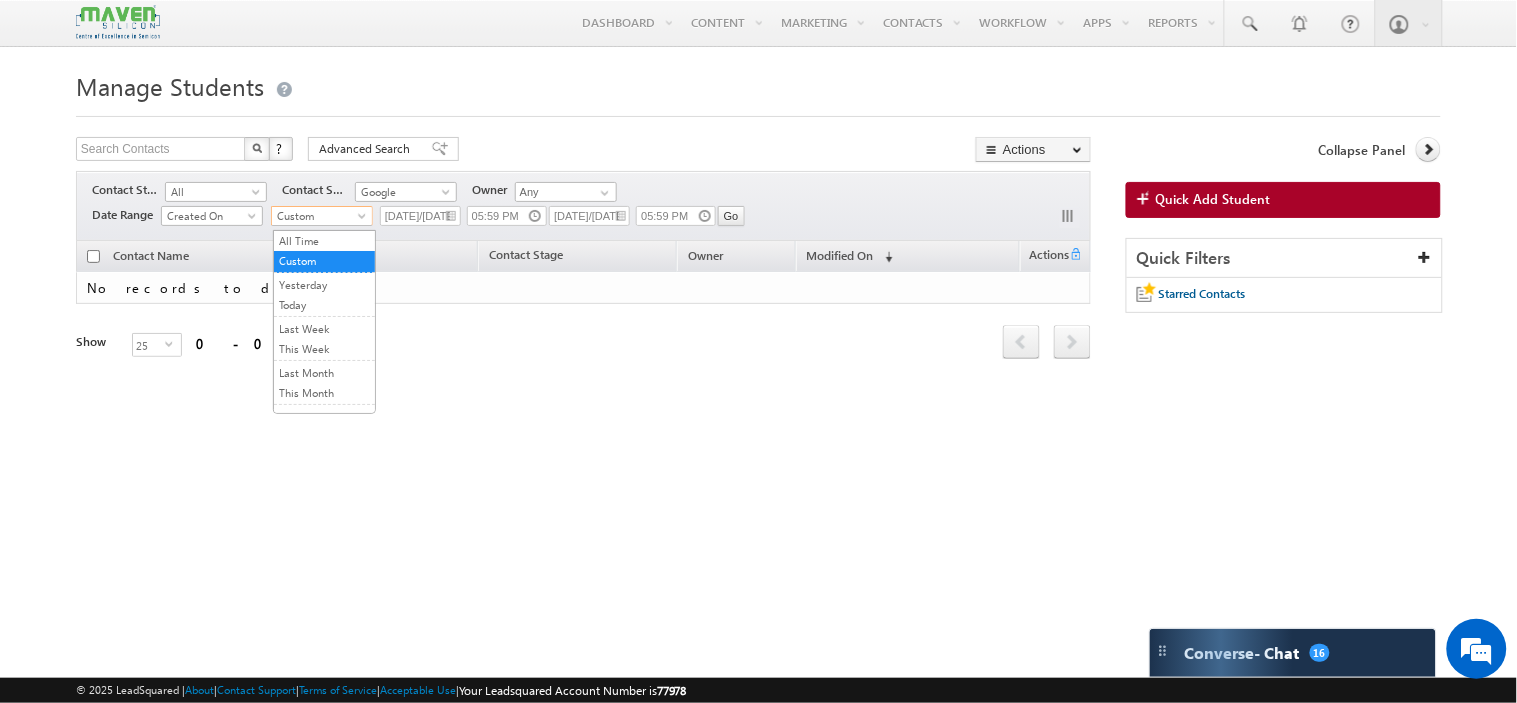 click on "Custom" at bounding box center [319, 216] 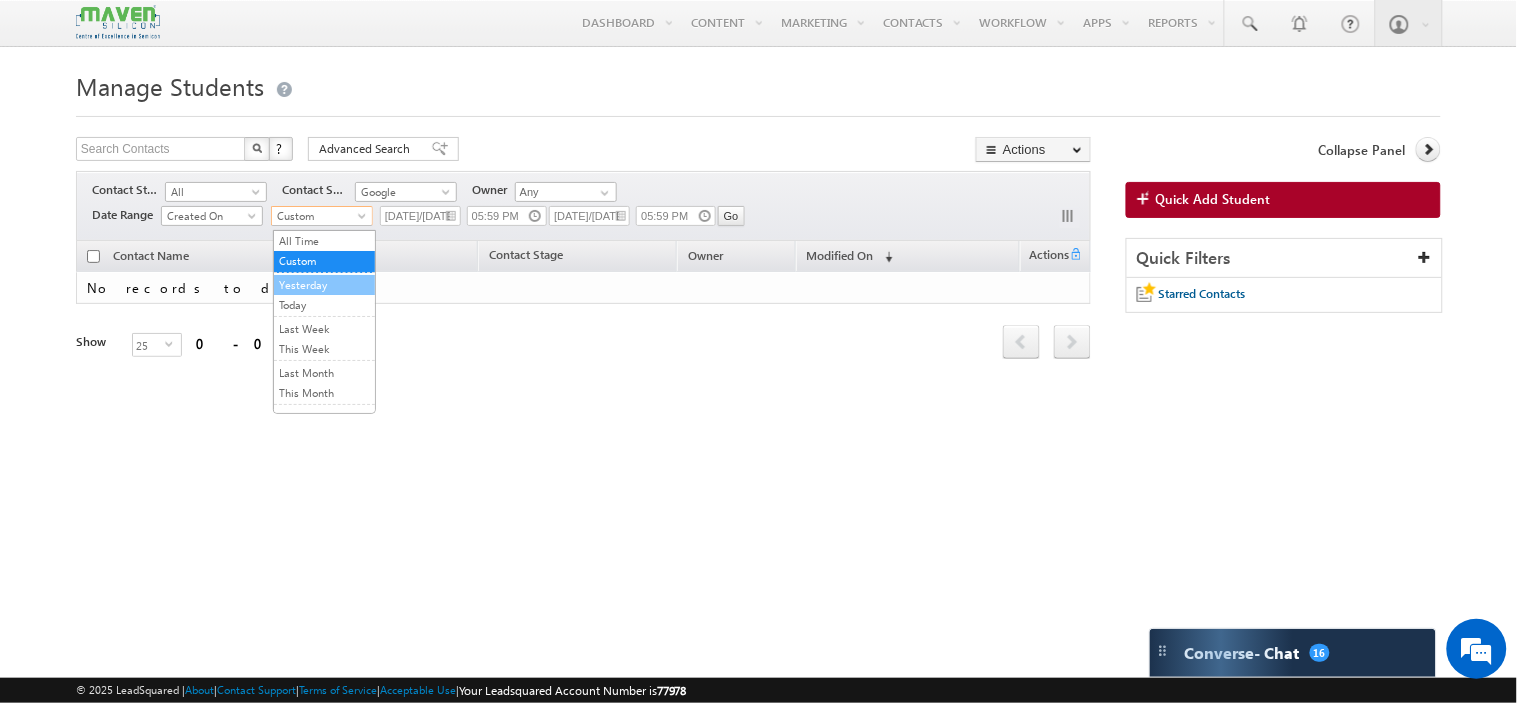 click on "Yesterday" at bounding box center (324, 285) 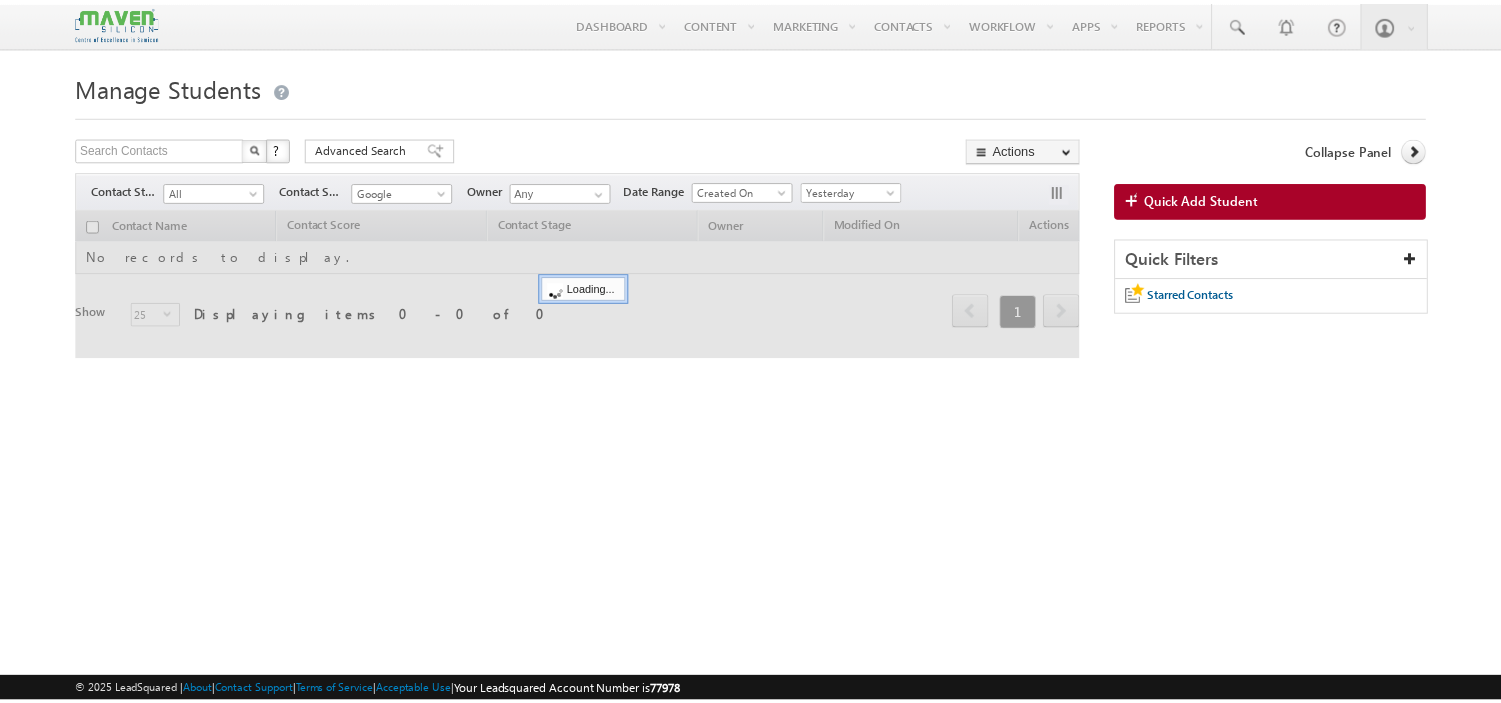 scroll, scrollTop: 0, scrollLeft: 0, axis: both 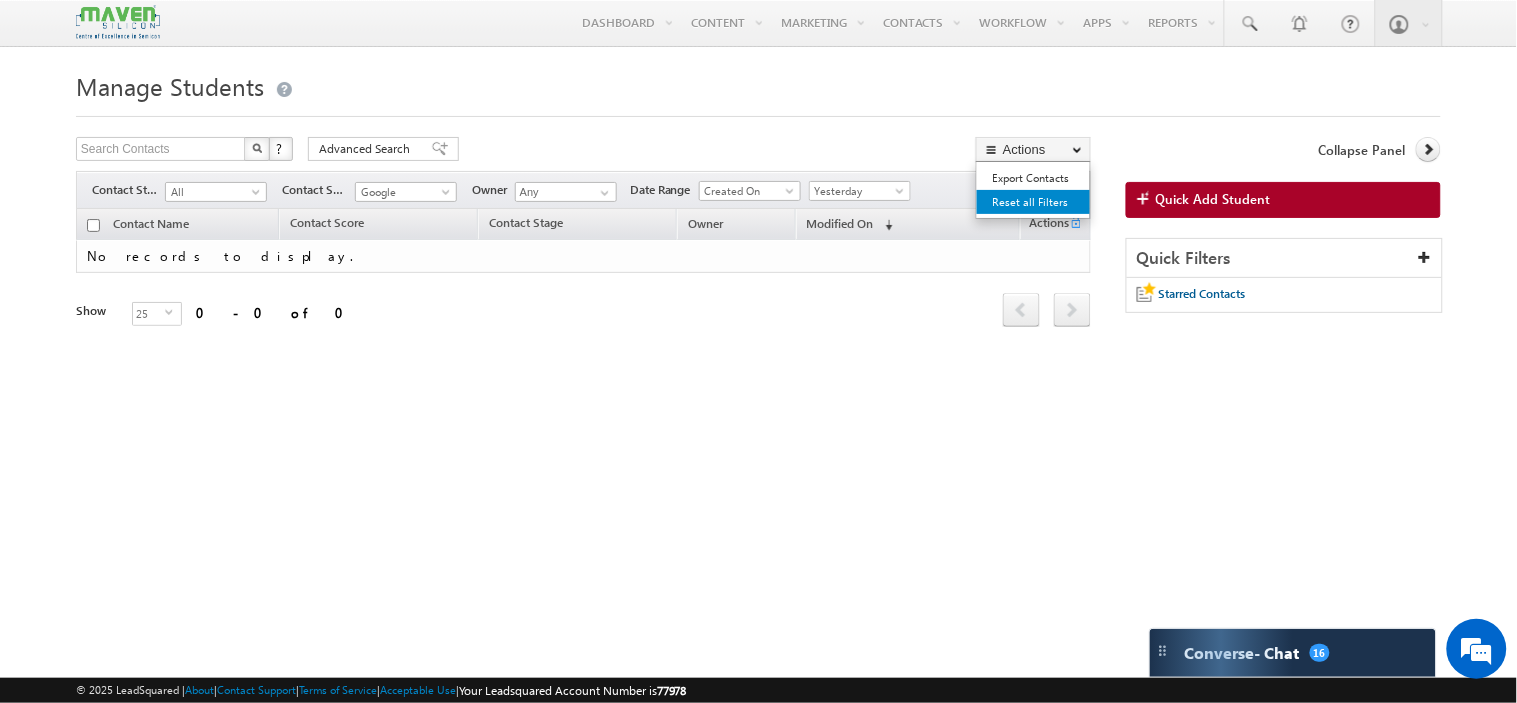 click on "Reset all Filters" at bounding box center [1033, 202] 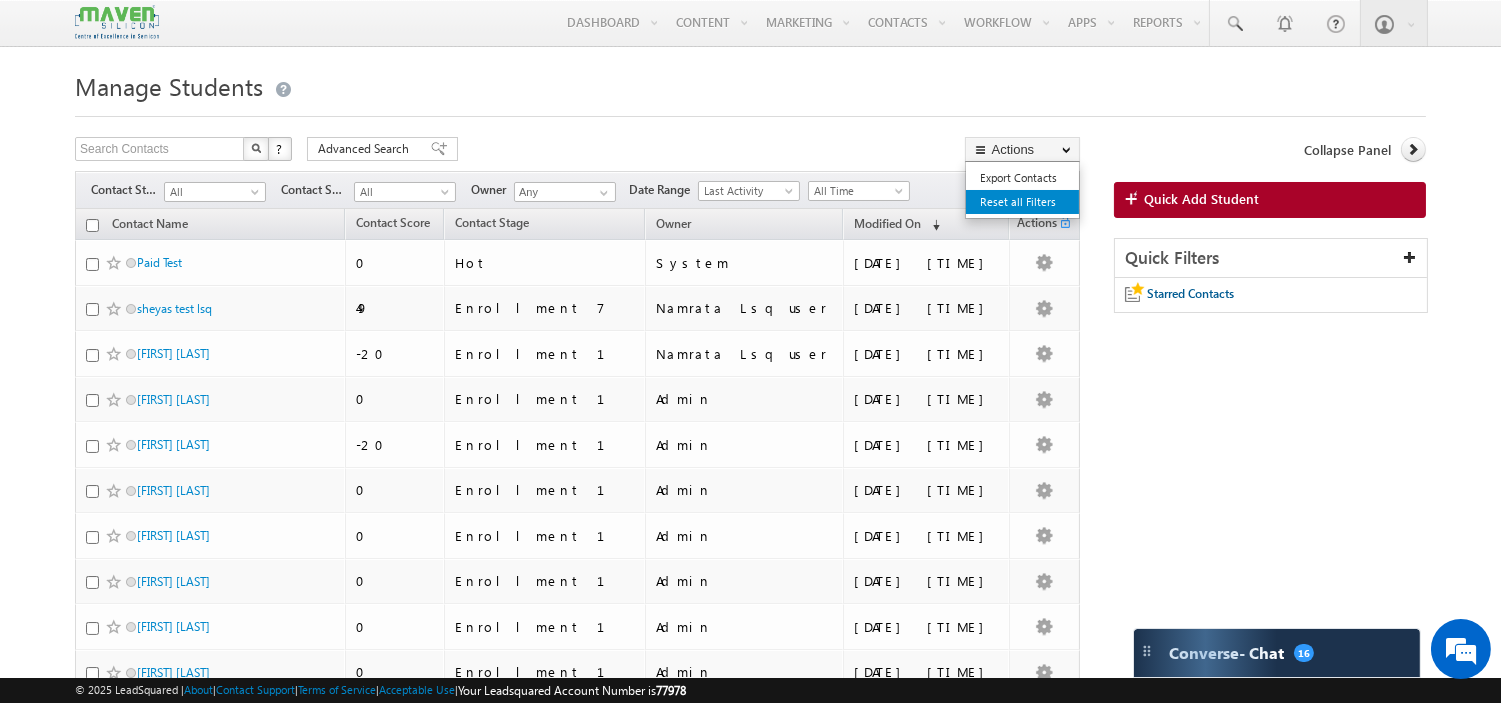 scroll, scrollTop: 0, scrollLeft: 0, axis: both 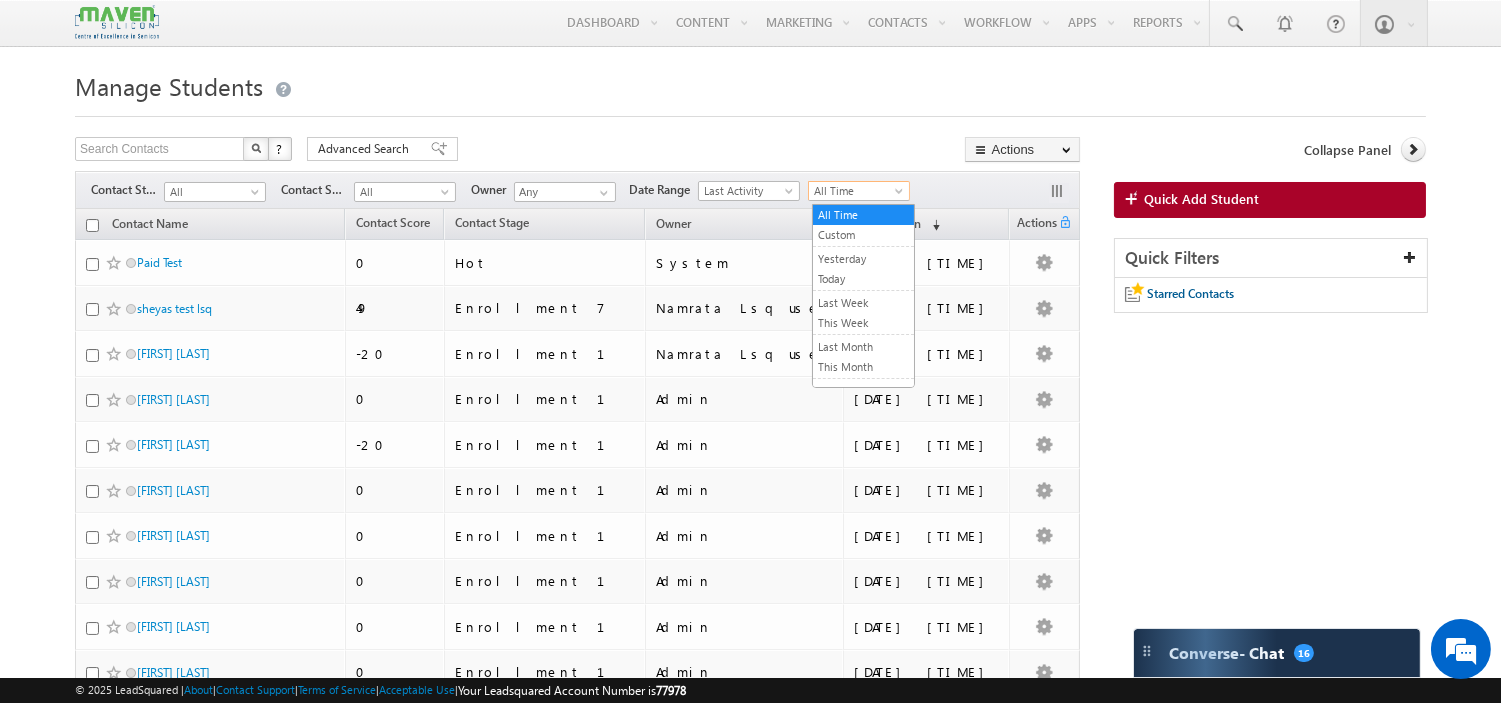 click on "All Time" at bounding box center [856, 191] 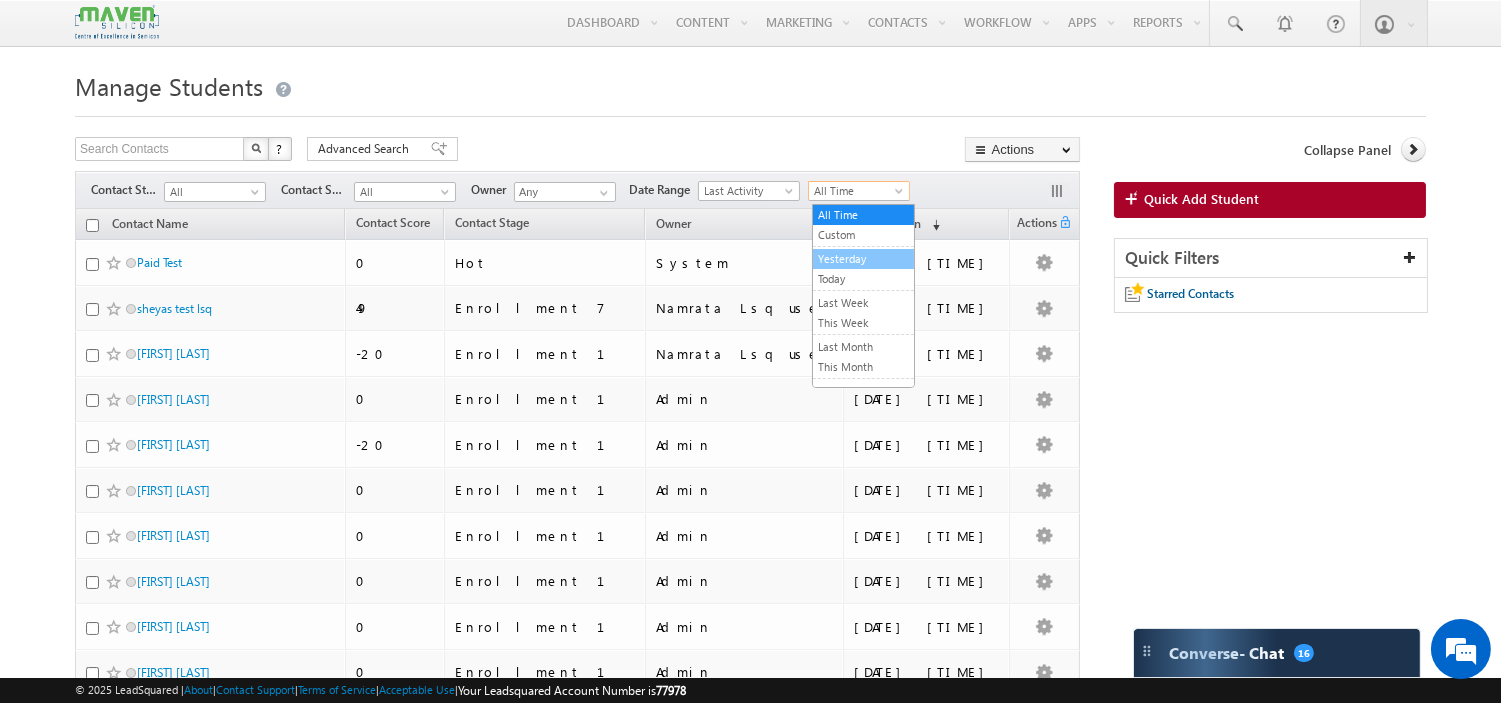 click on "Yesterday" at bounding box center [863, 259] 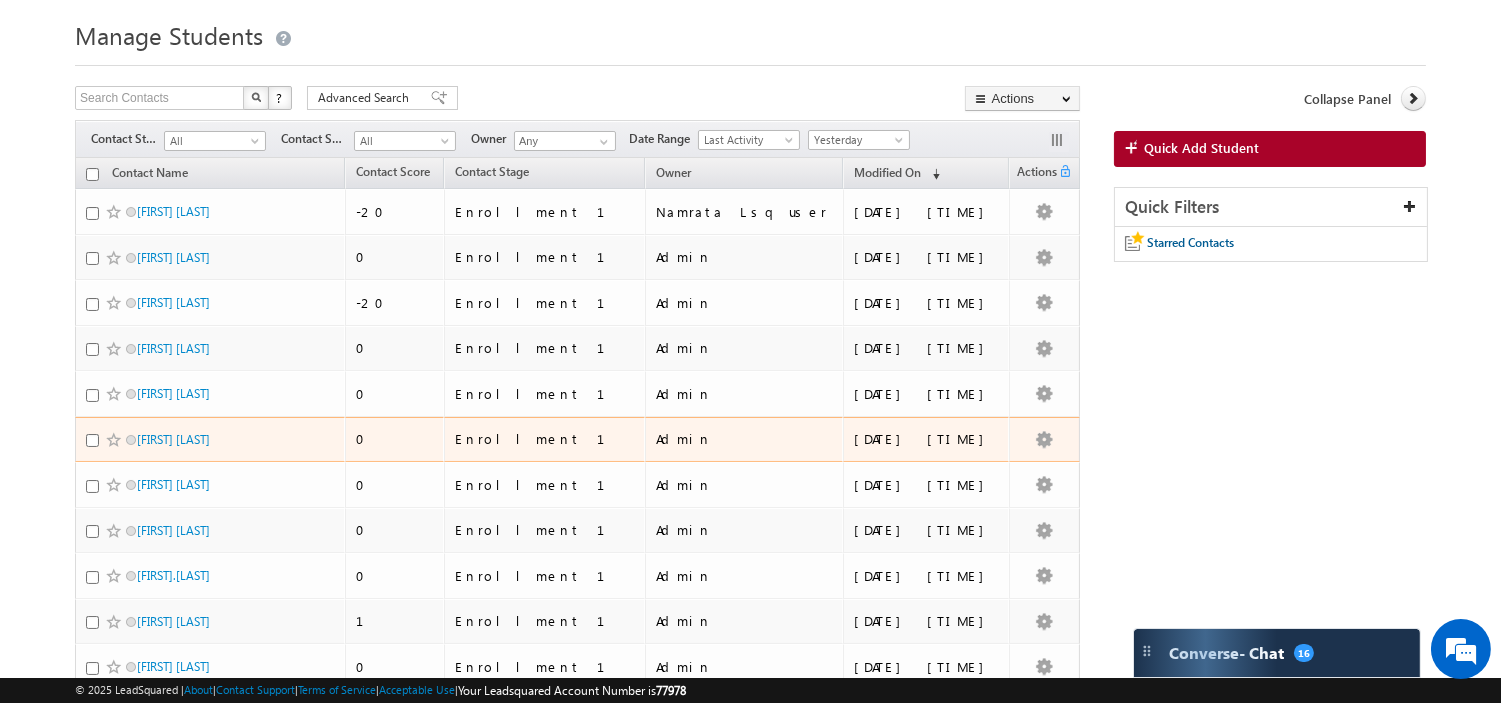 scroll, scrollTop: 52, scrollLeft: 0, axis: vertical 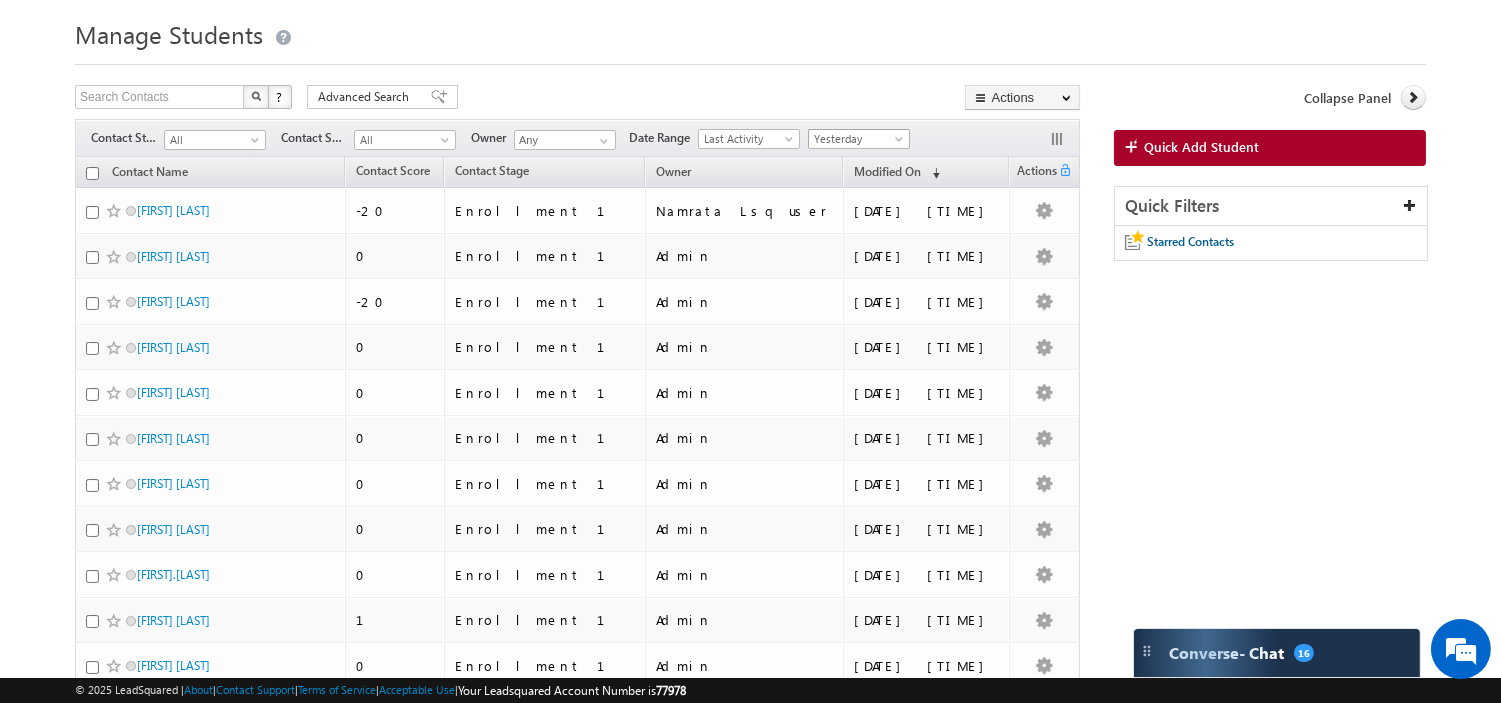 click on "Yesterday" at bounding box center [856, 139] 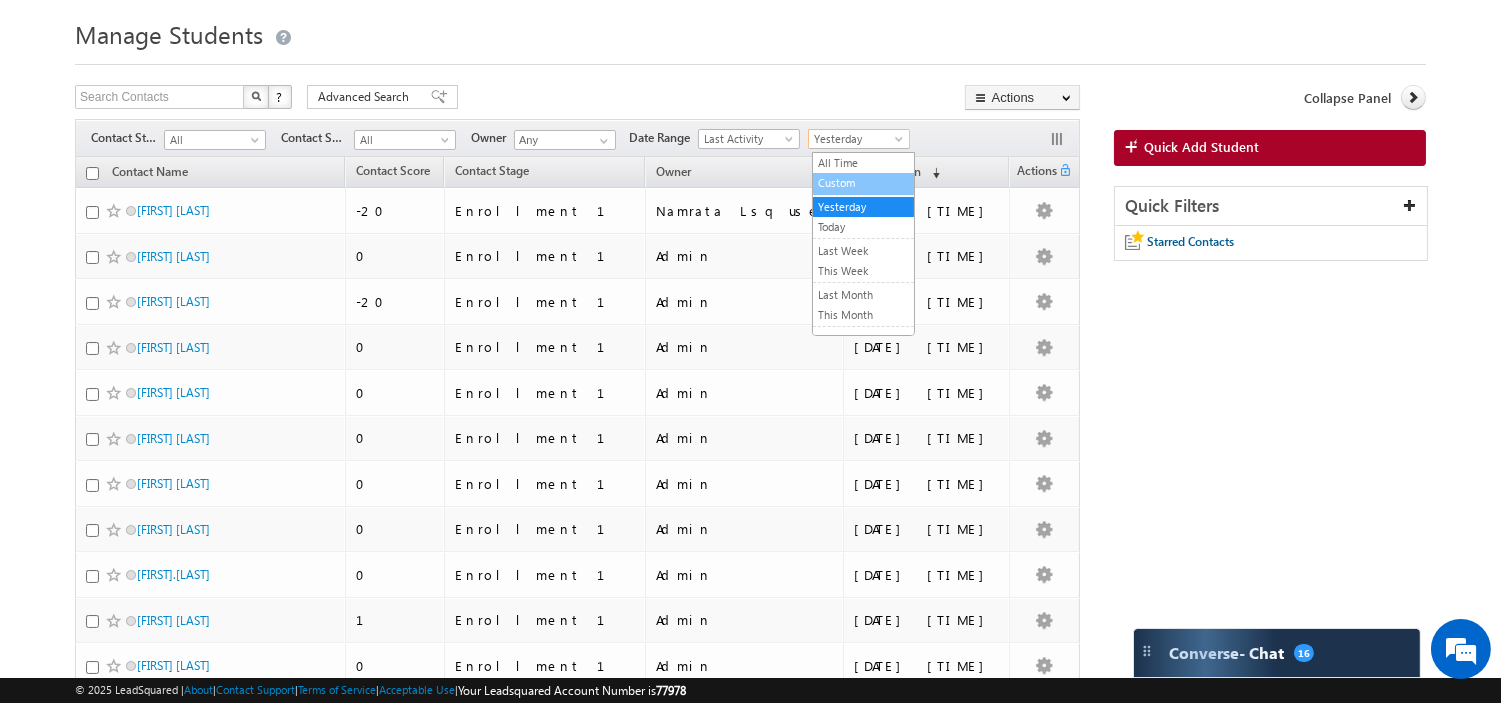 scroll, scrollTop: 0, scrollLeft: 0, axis: both 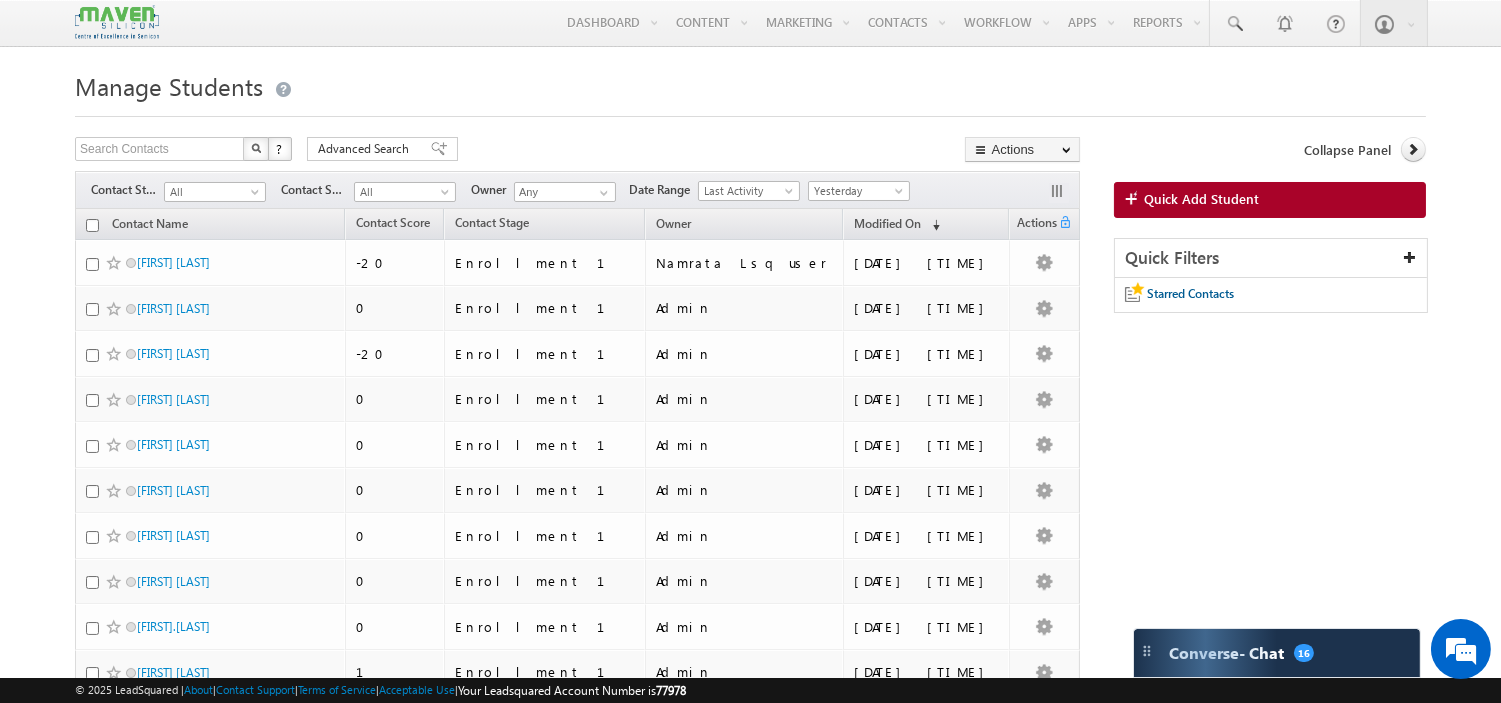 click on "Search Contacts X ?   713 results found
Advanced Search
Advanced Search
Advanced search results
Actions Export Contacts Reset all Filters
Actions Export Contacts Bulk Update Send Email Add to List Add Activity Add Opportunity Change Owner Delete" at bounding box center (577, 151) 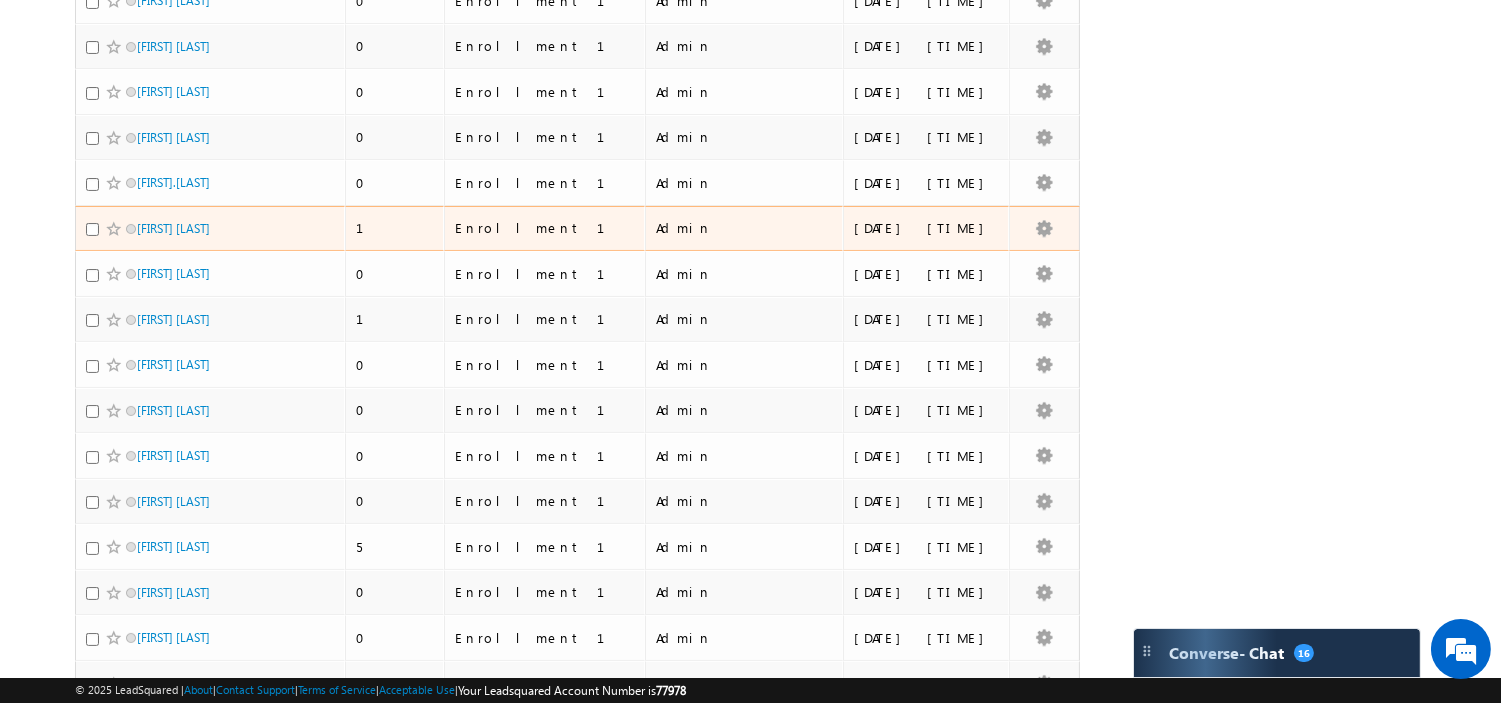 scroll, scrollTop: 0, scrollLeft: 0, axis: both 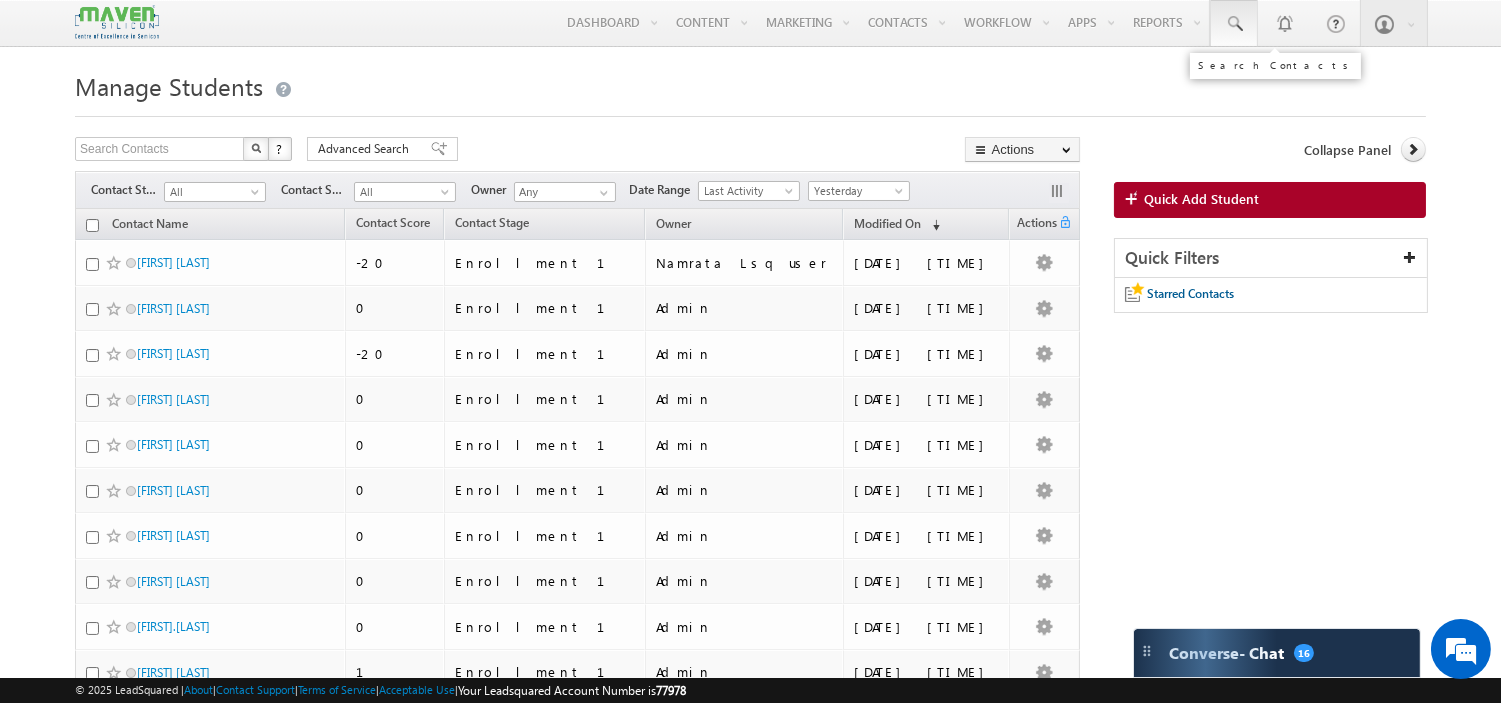 click at bounding box center [1234, 24] 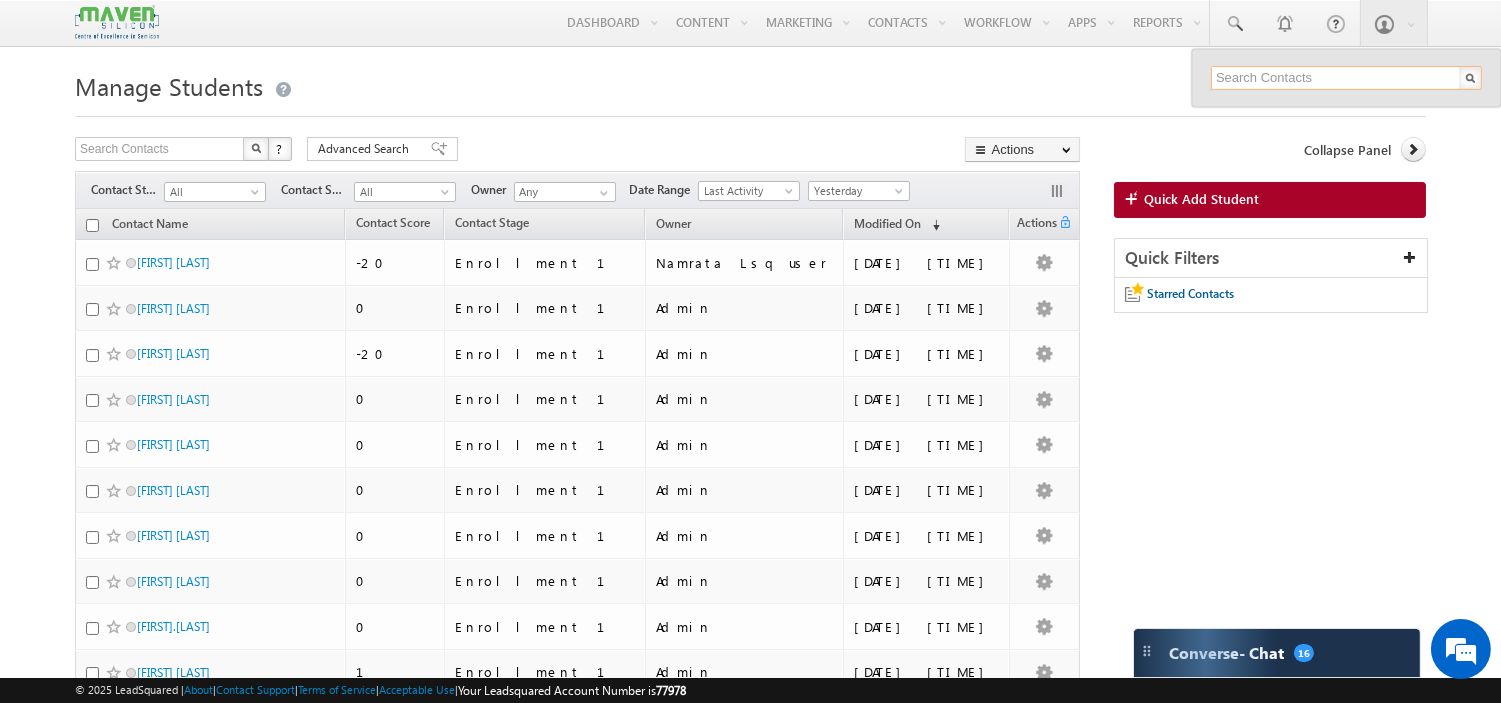click at bounding box center (1346, 78) 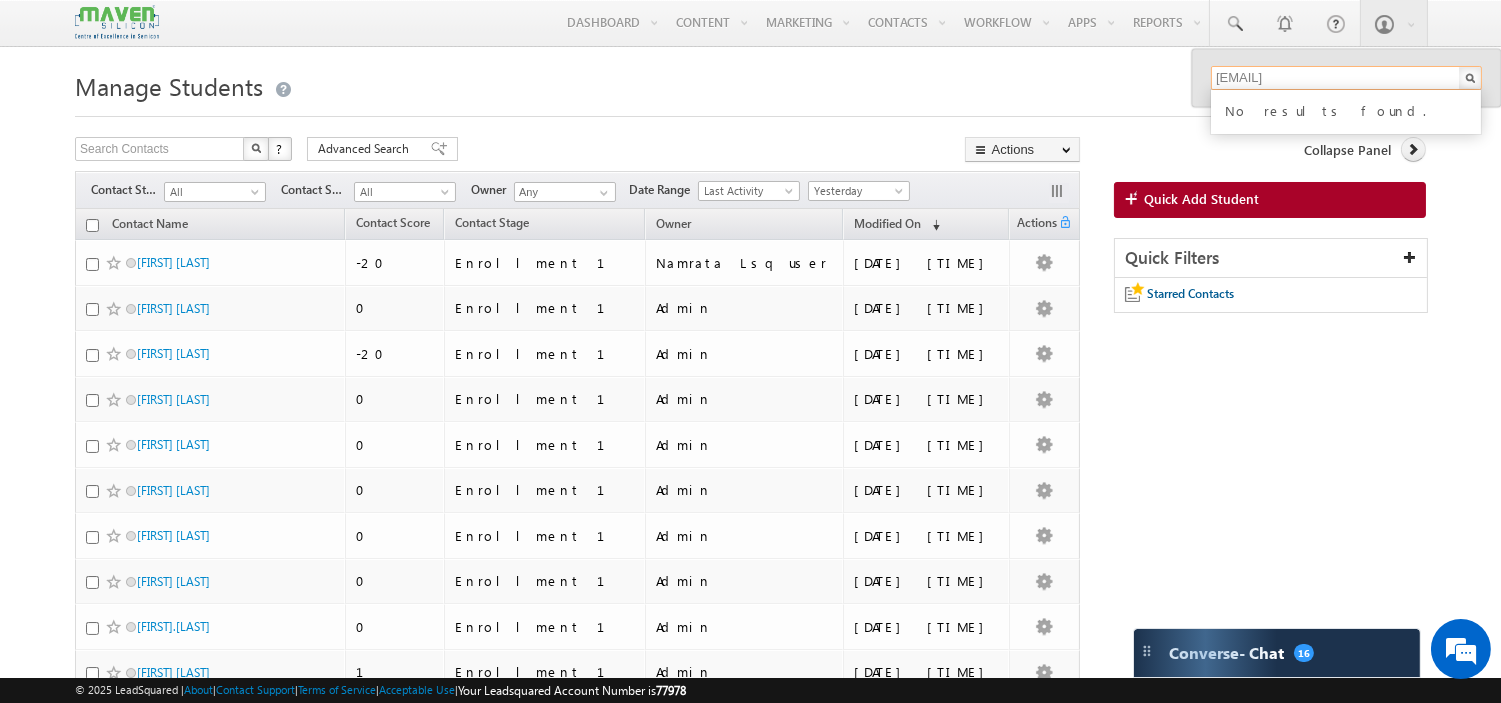 click on "abeljosephay2004@gmail.com" at bounding box center [1346, 78] 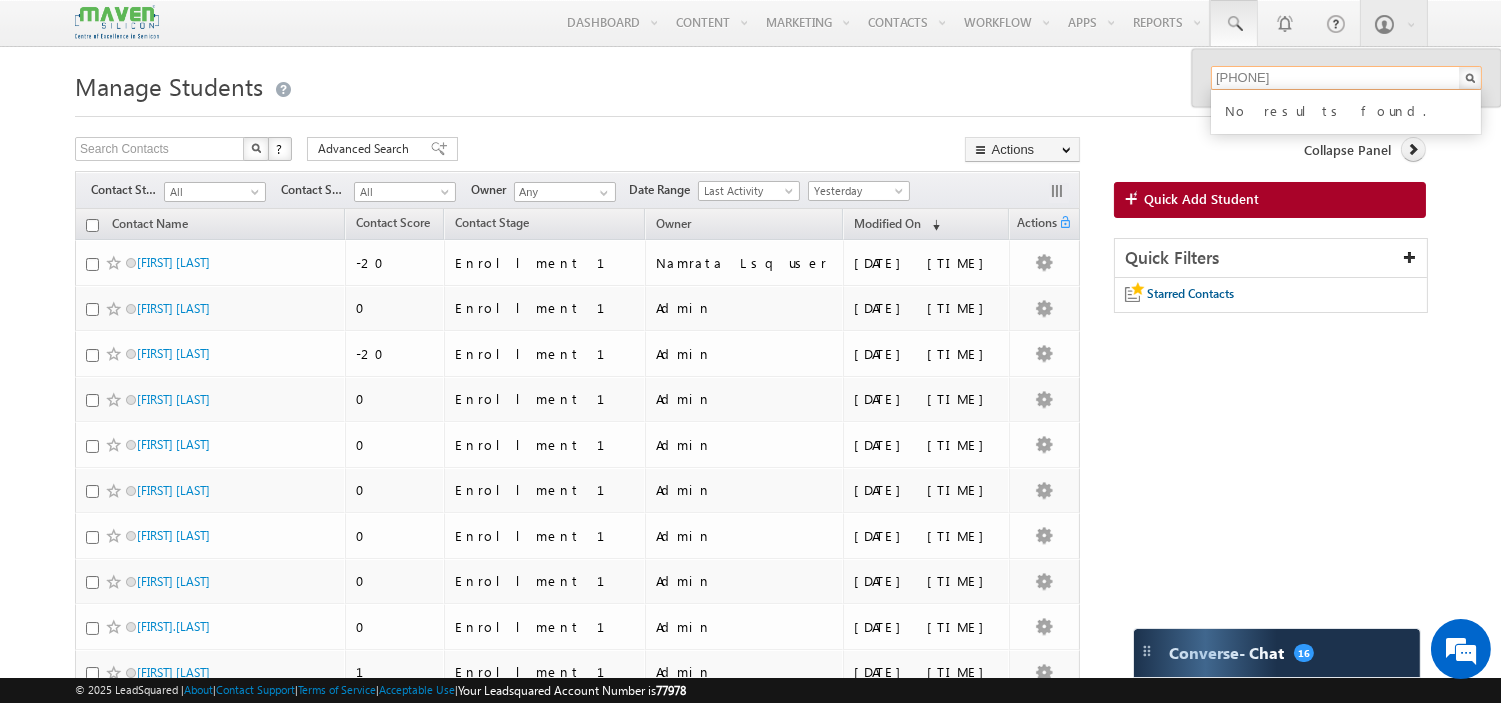 type on "8848517192" 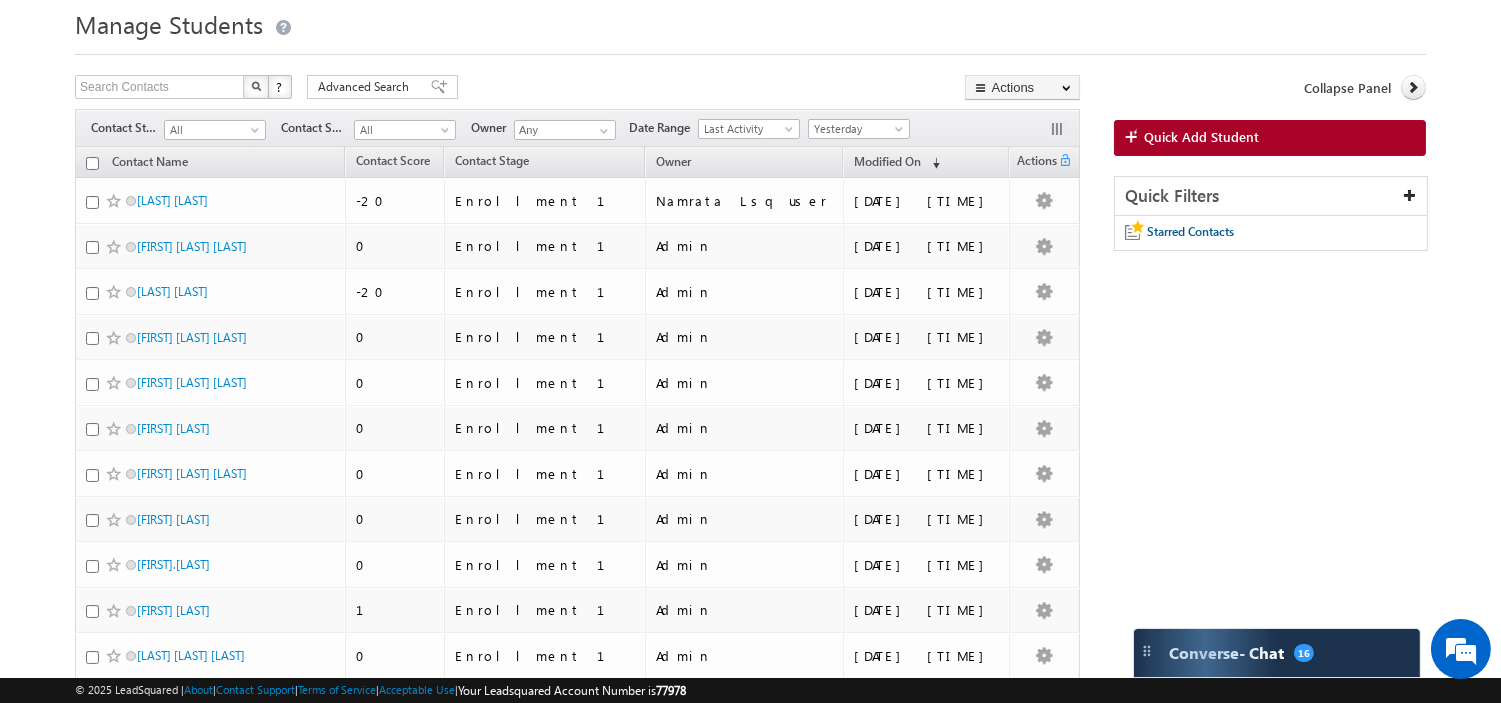 scroll, scrollTop: 0, scrollLeft: 0, axis: both 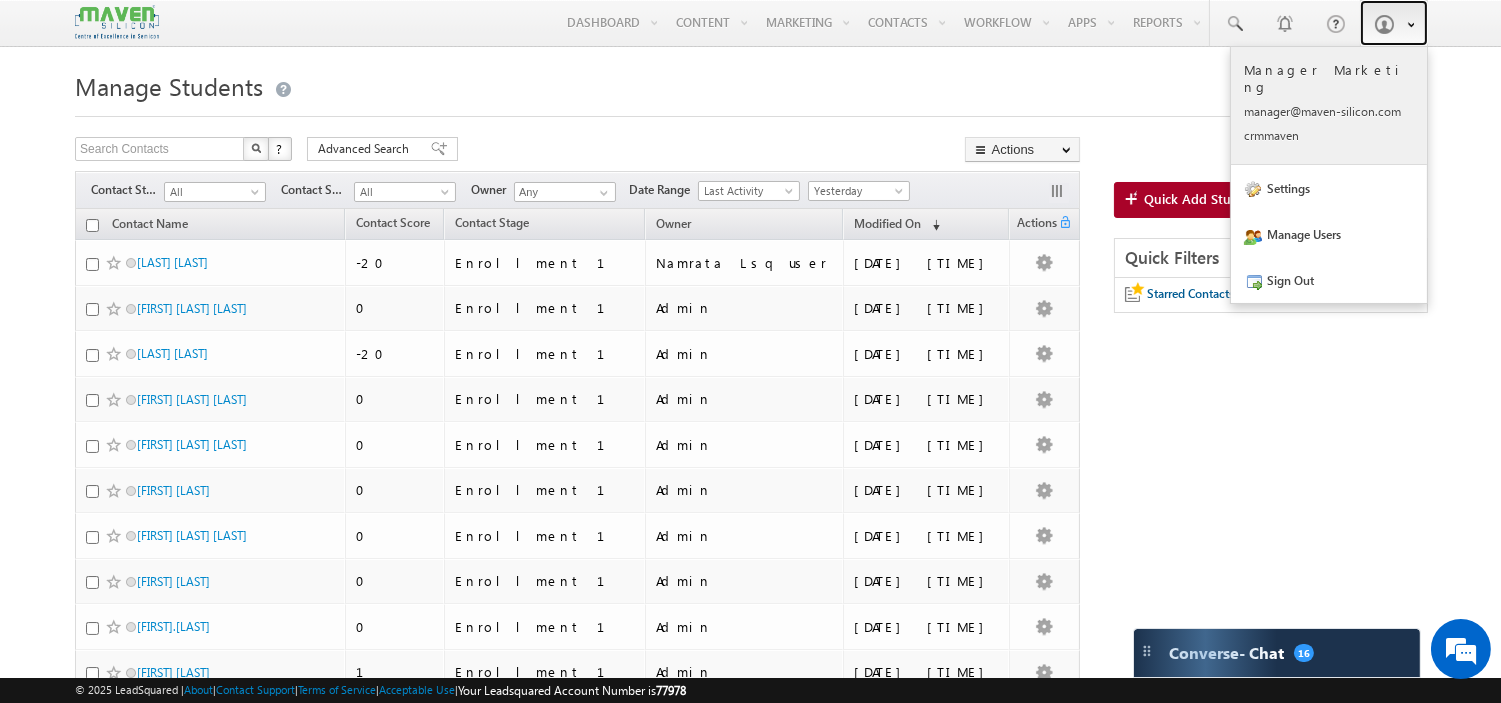 drag, startPoint x: 1401, startPoint y: 21, endPoint x: 1375, endPoint y: 55, distance: 42.80187 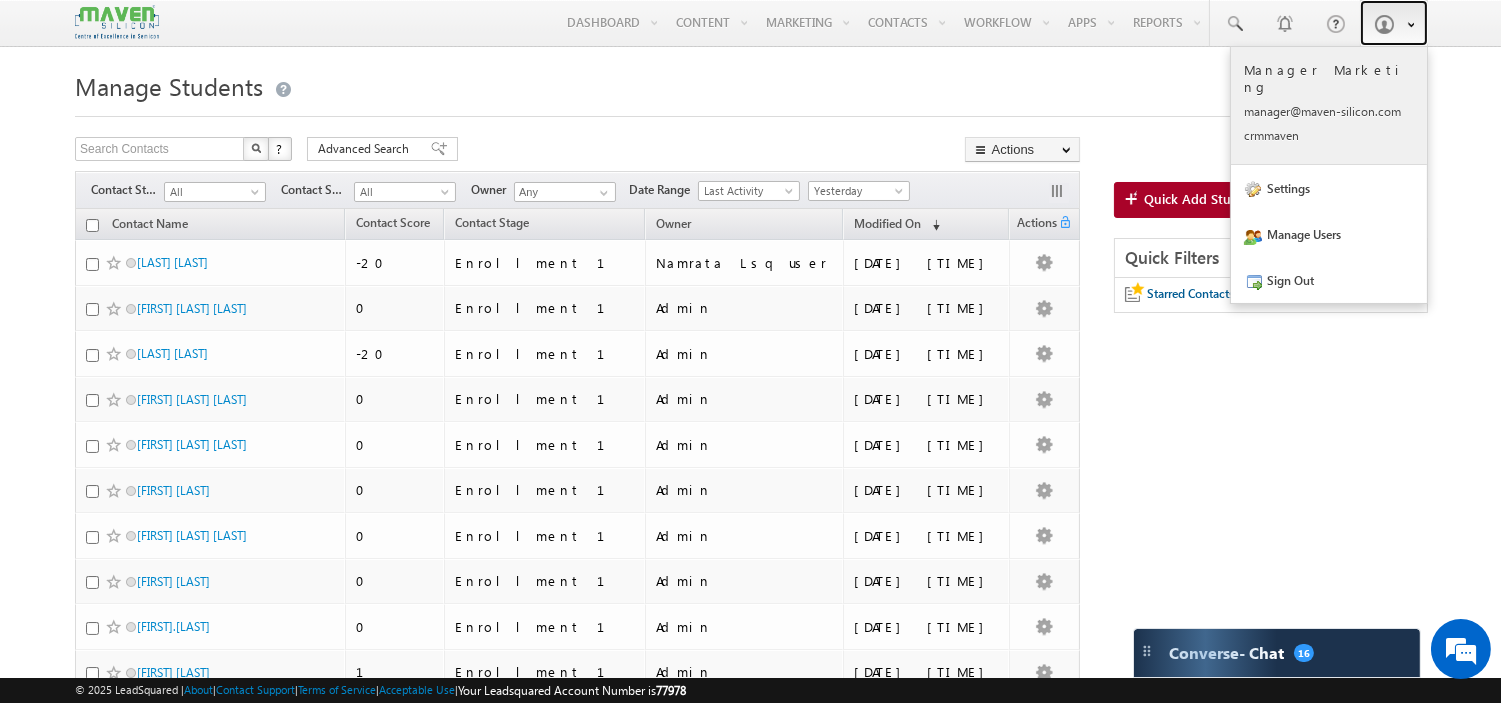 click at bounding box center [1405, 23] 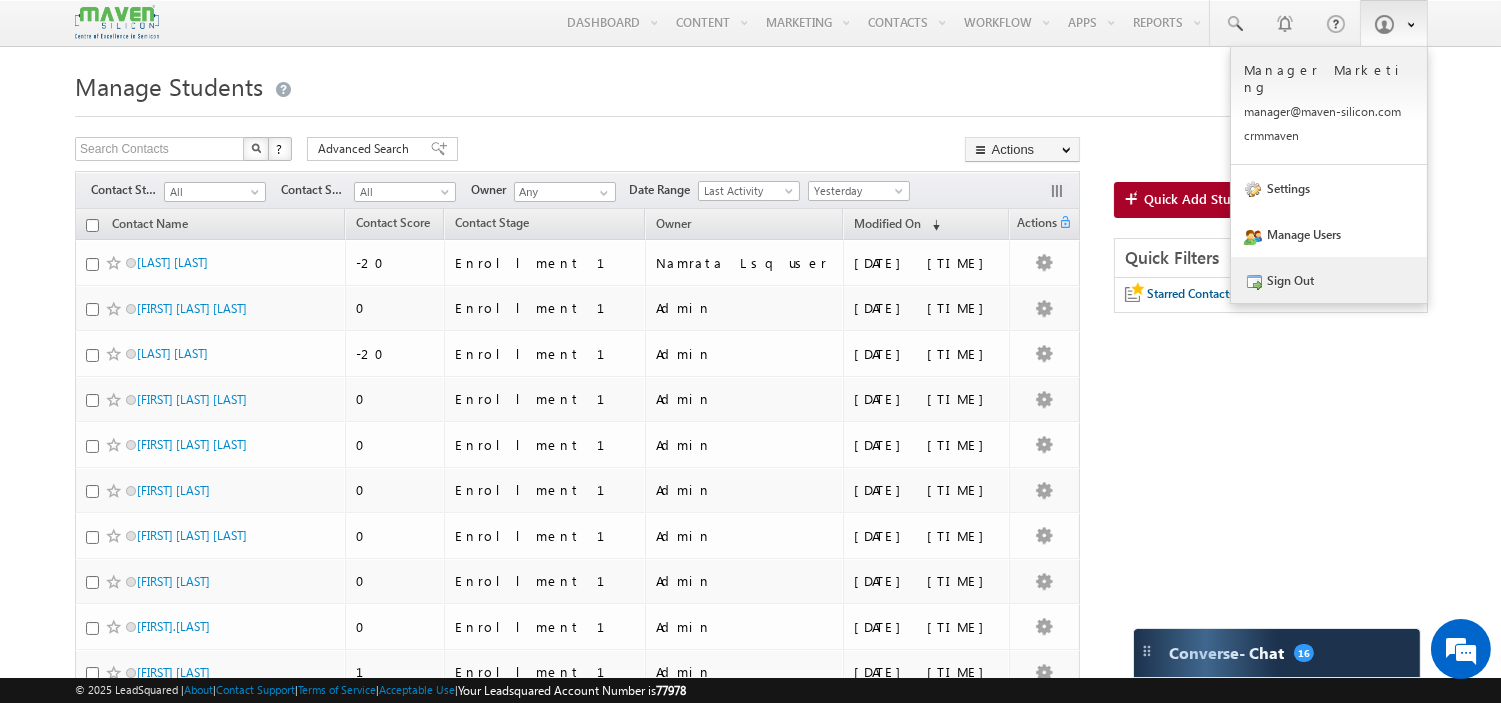 click on "Sign Out" at bounding box center [1329, 280] 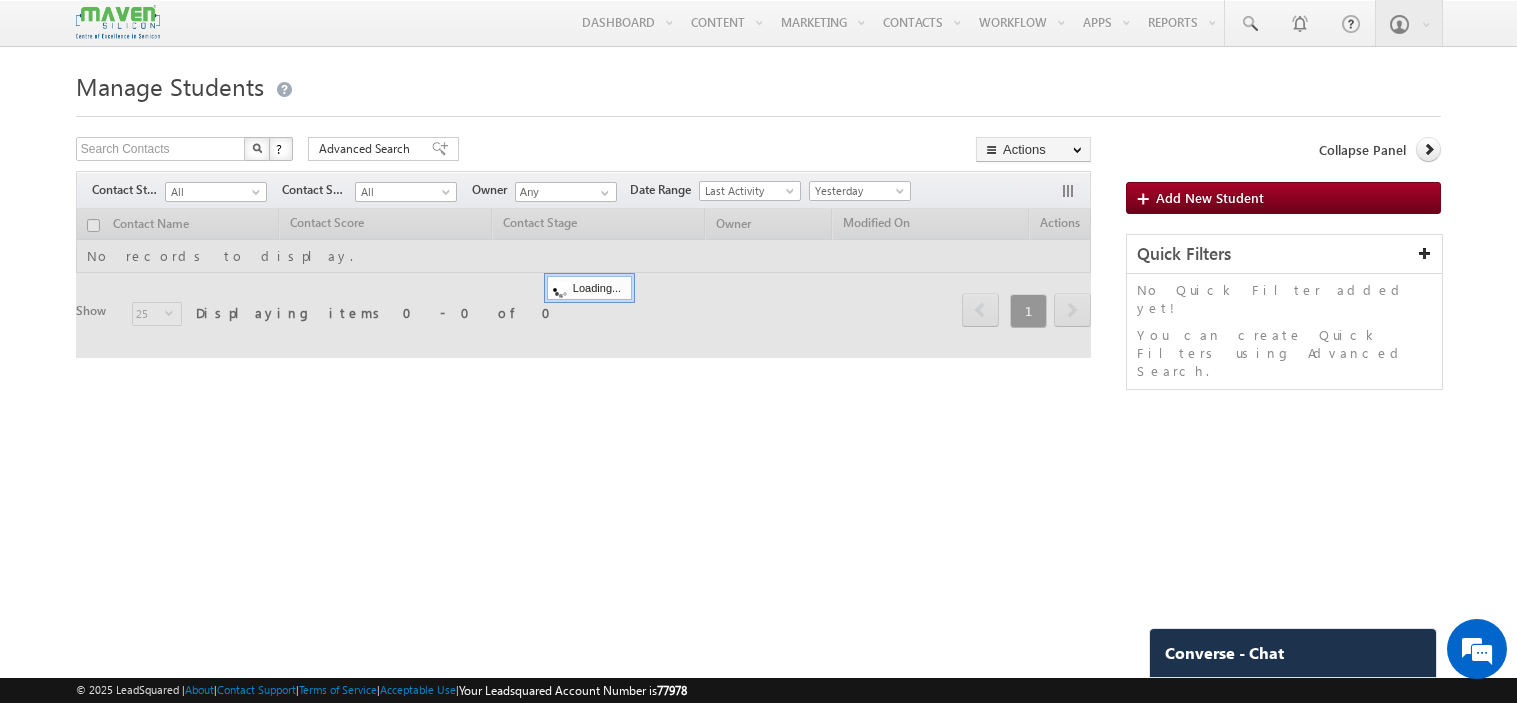 scroll, scrollTop: 0, scrollLeft: 0, axis: both 